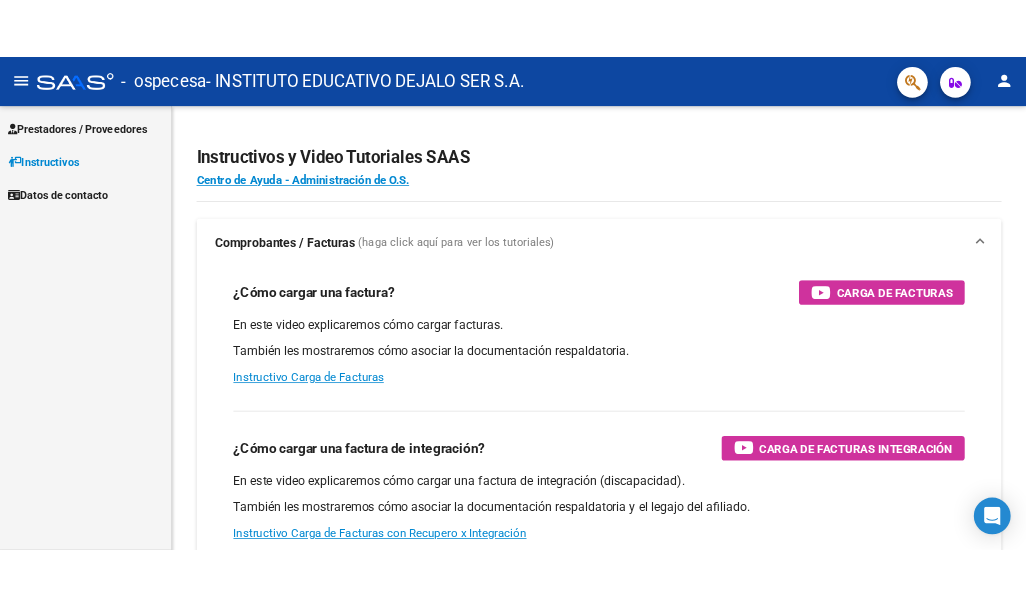 scroll, scrollTop: 0, scrollLeft: 0, axis: both 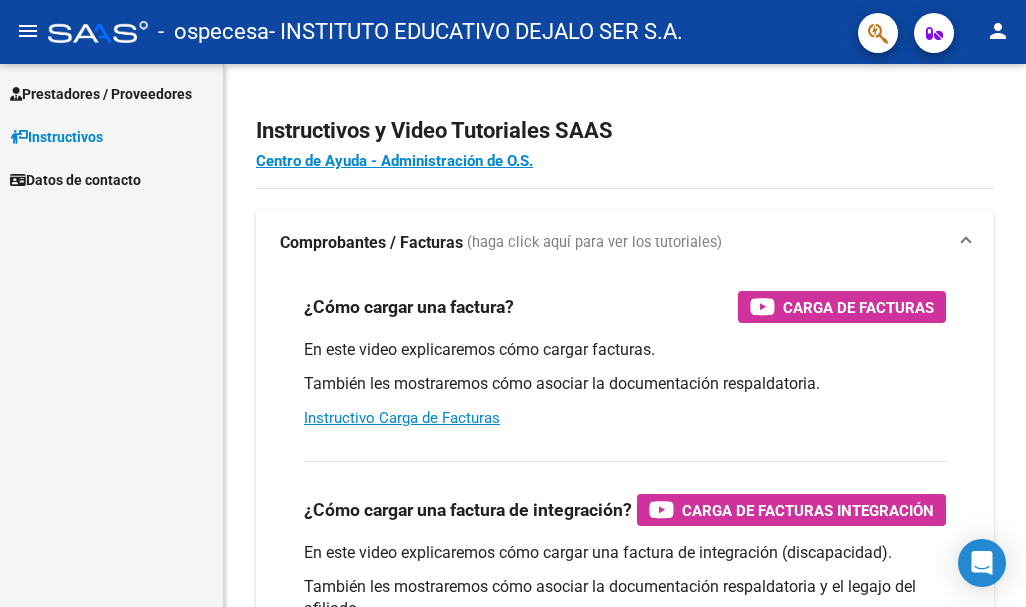 click on "Prestadores / Proveedores" at bounding box center (101, 94) 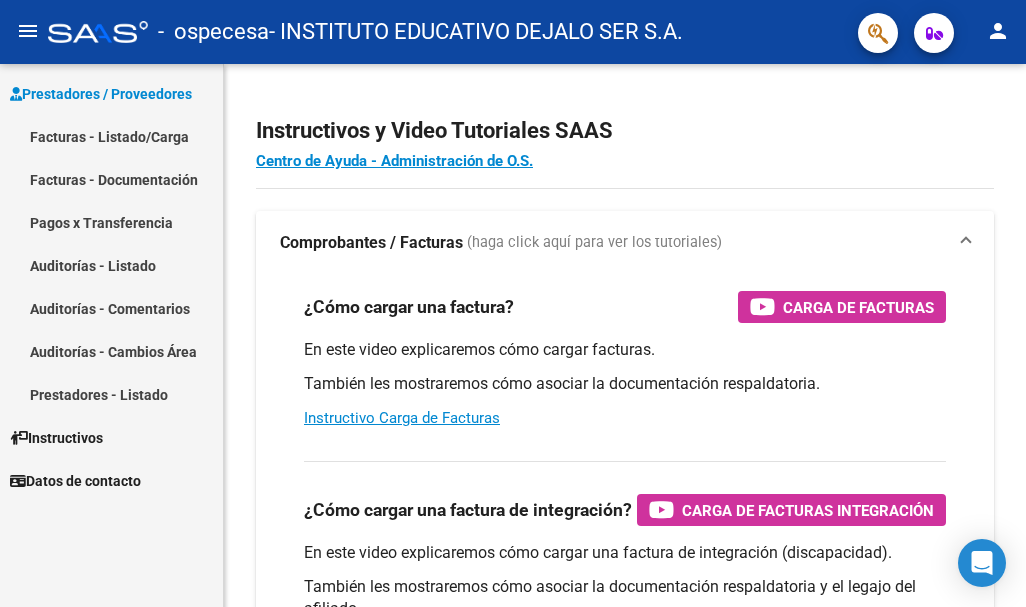 click on "Facturas - Documentación" at bounding box center (111, 179) 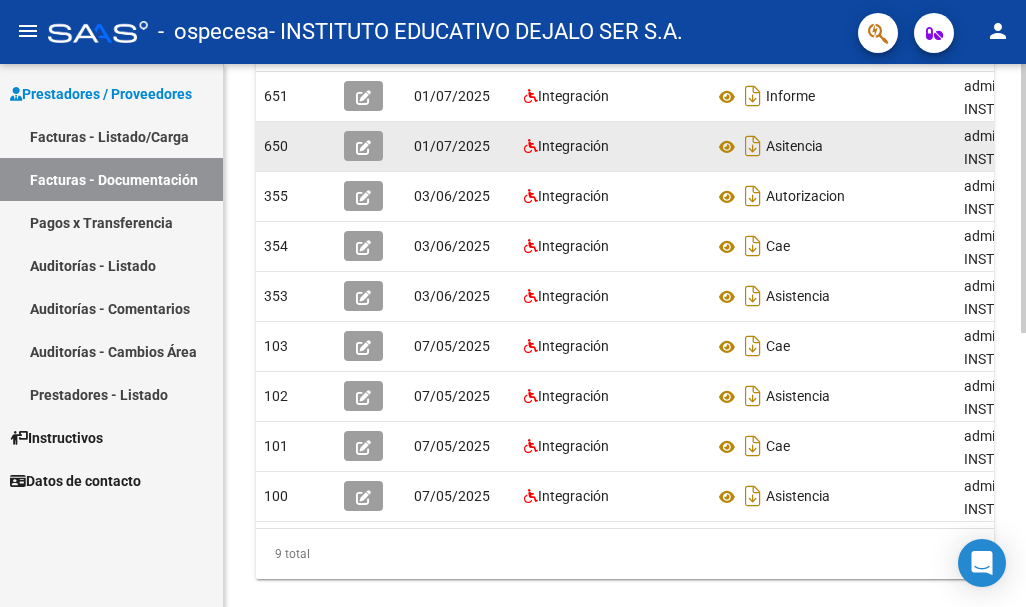 scroll, scrollTop: 533, scrollLeft: 0, axis: vertical 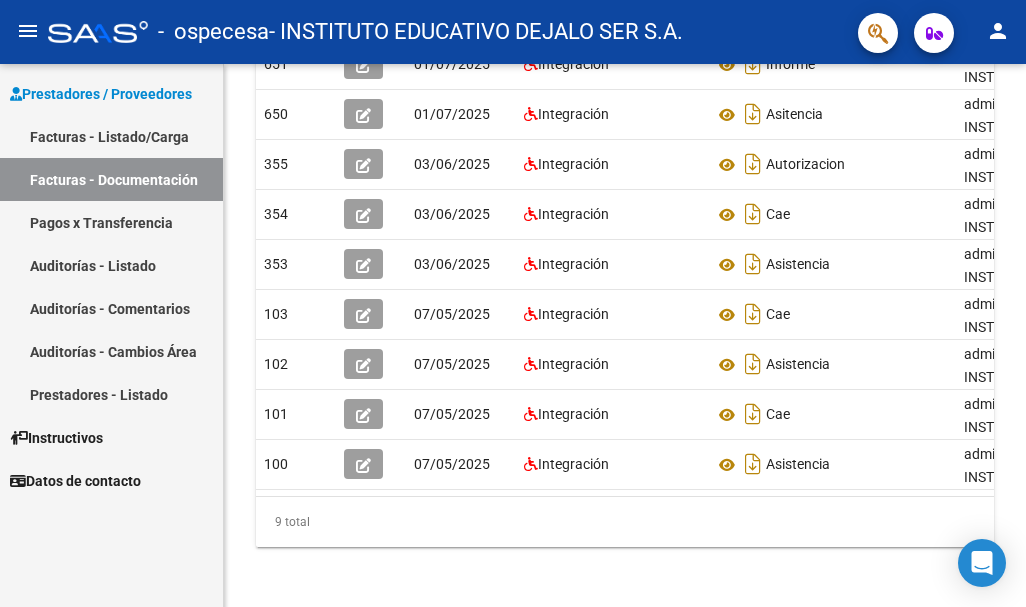 click on "Facturas - Listado/Carga" at bounding box center [111, 136] 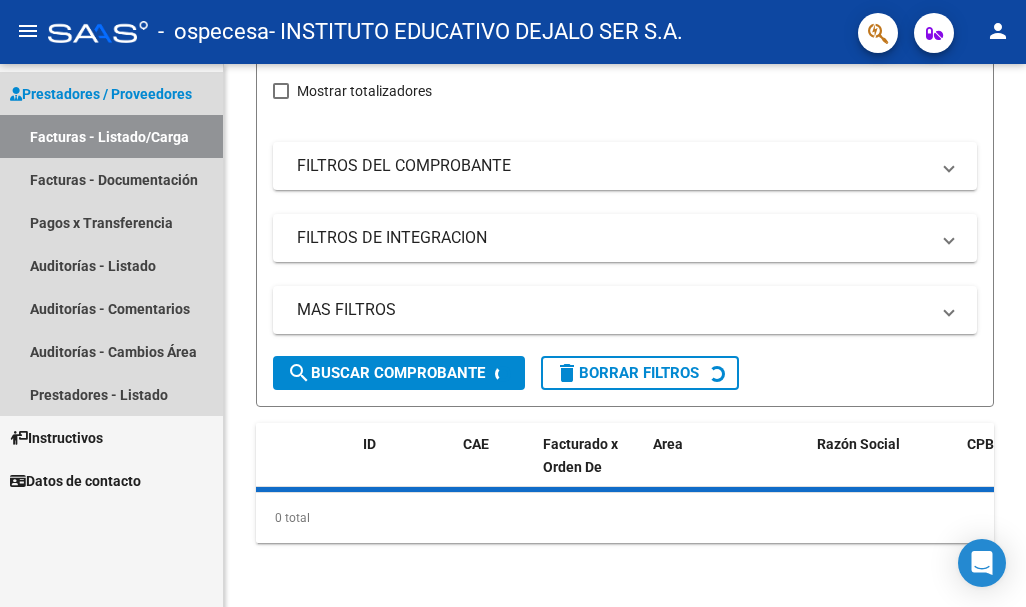 scroll, scrollTop: 0, scrollLeft: 0, axis: both 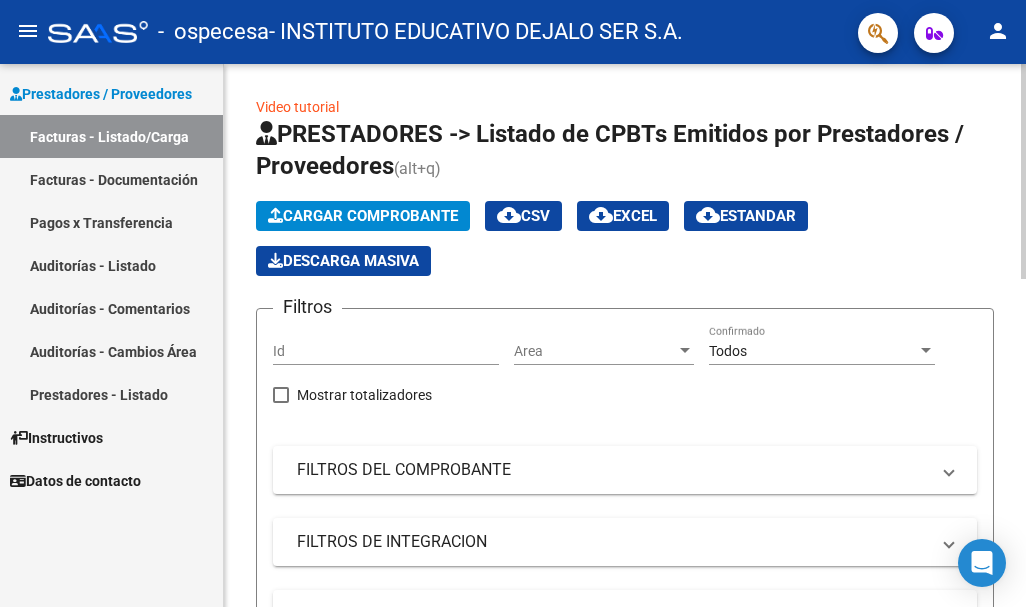 click on "Cargar Comprobante" 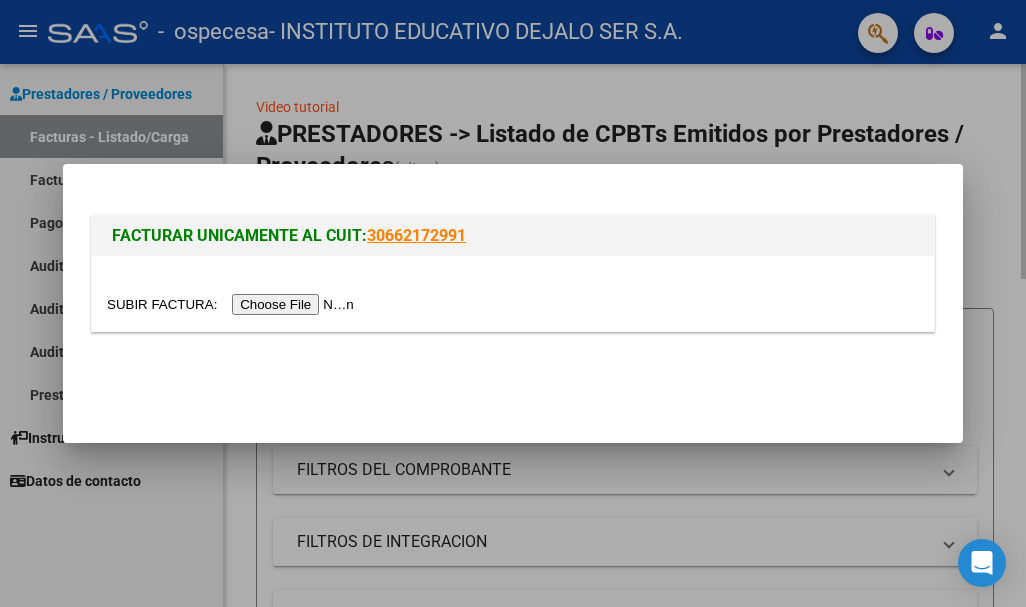 click at bounding box center (513, 303) 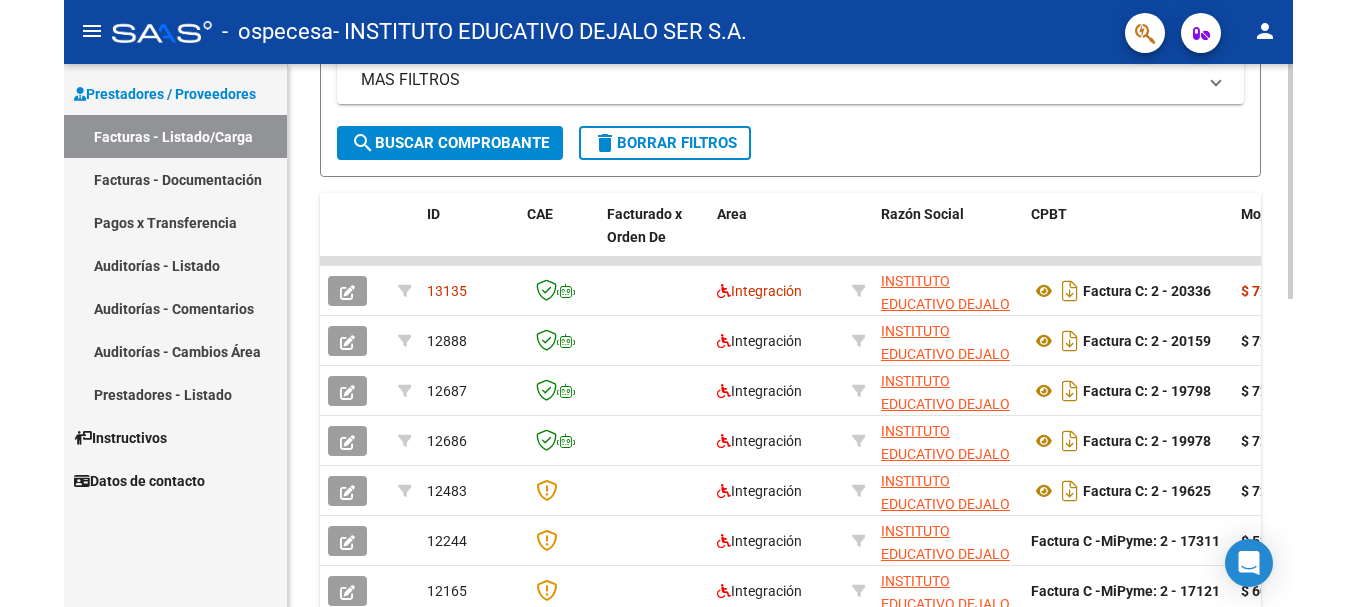 scroll, scrollTop: 417, scrollLeft: 0, axis: vertical 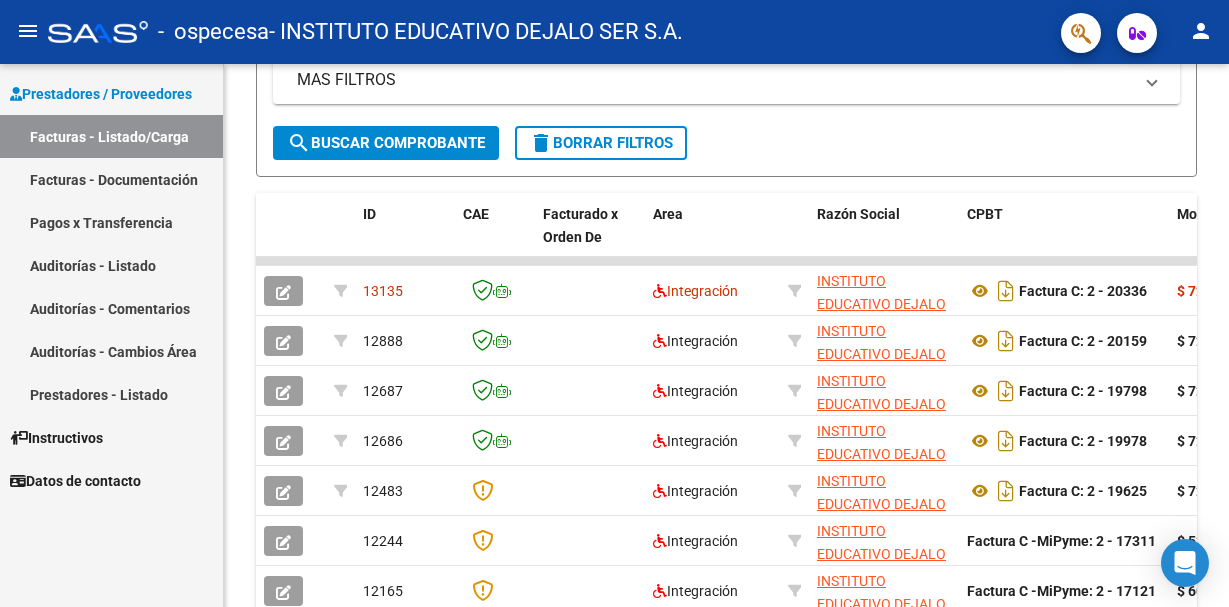 drag, startPoint x: 818, startPoint y: 606, endPoint x: 862, endPoint y: 609, distance: 44.102154 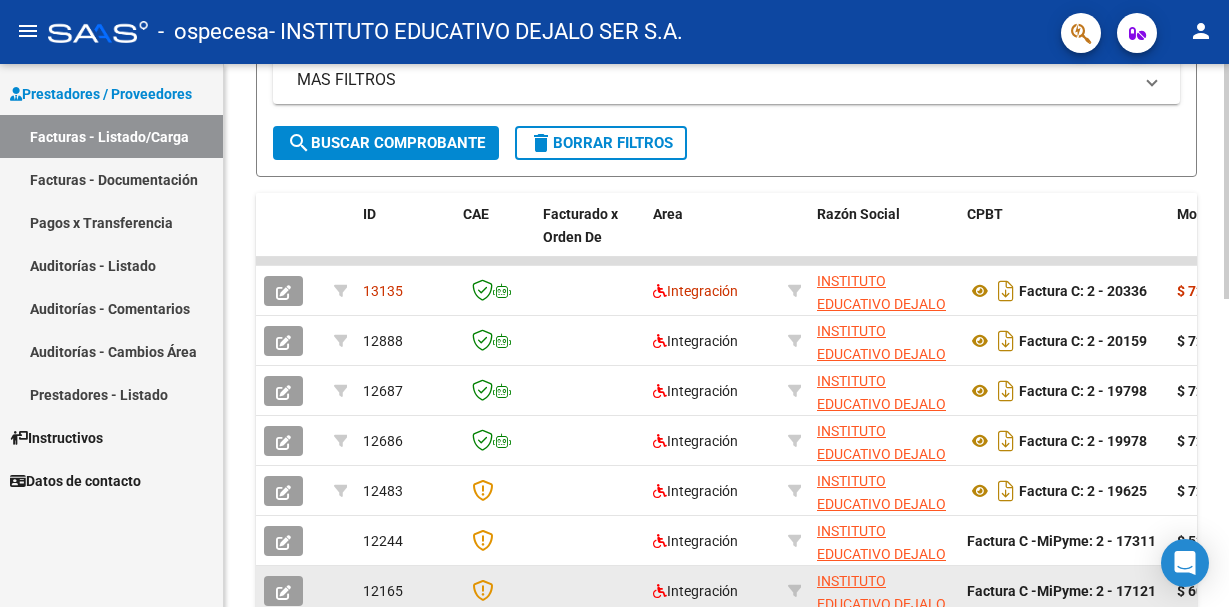 drag, startPoint x: 862, startPoint y: 609, endPoint x: 939, endPoint y: 606, distance: 77.05842 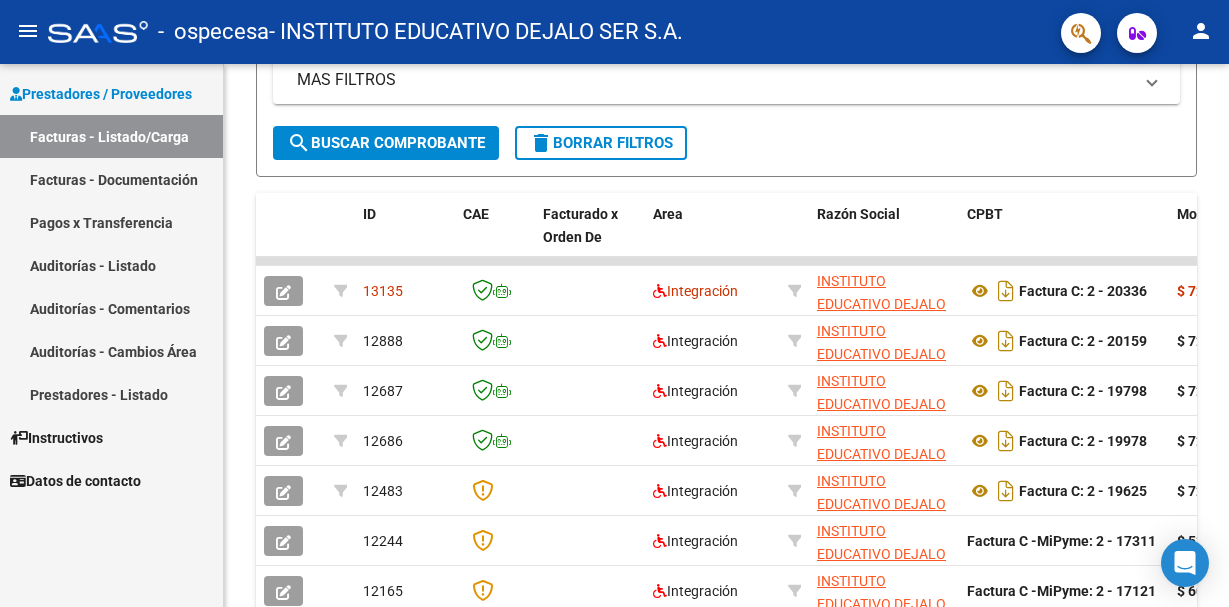 click on "Prestadores / Proveedores Facturas - Listado/Carga Facturas - Documentación Pagos x Transferencia Auditorías - Listado Auditorías - Comentarios Auditorías - Cambios Área Prestadores - Listado    Instructivos    Datos de contacto" at bounding box center [111, 335] 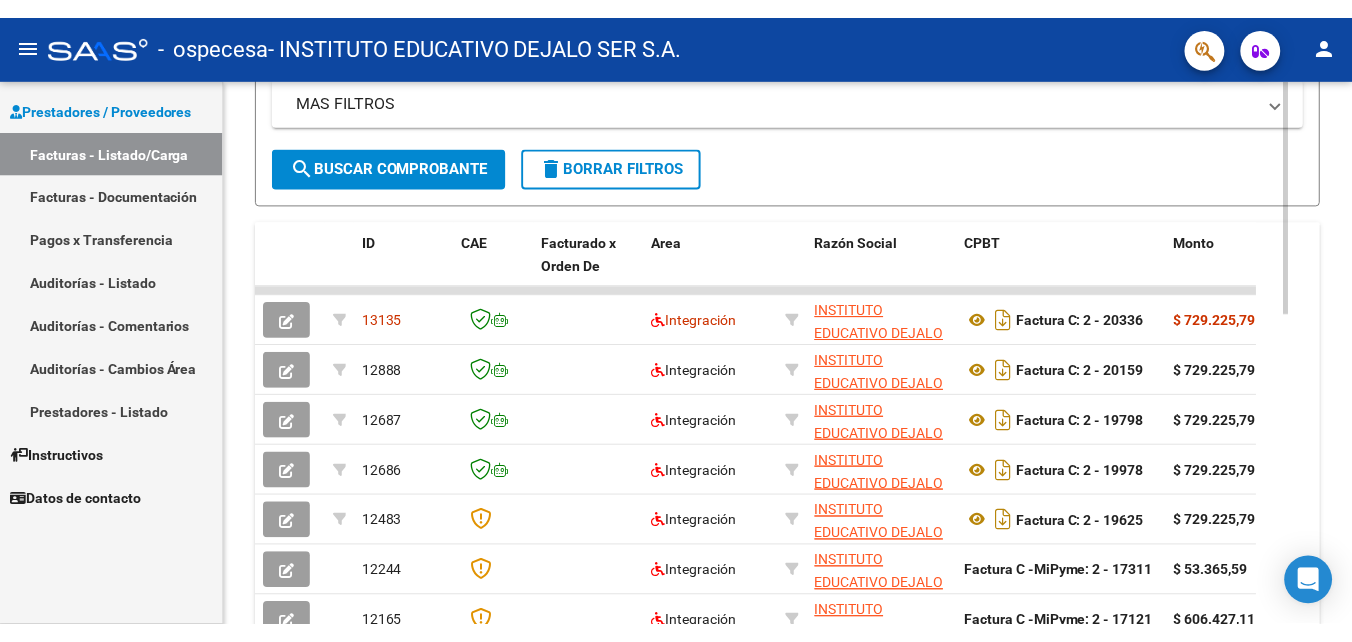 scroll, scrollTop: 423, scrollLeft: 0, axis: vertical 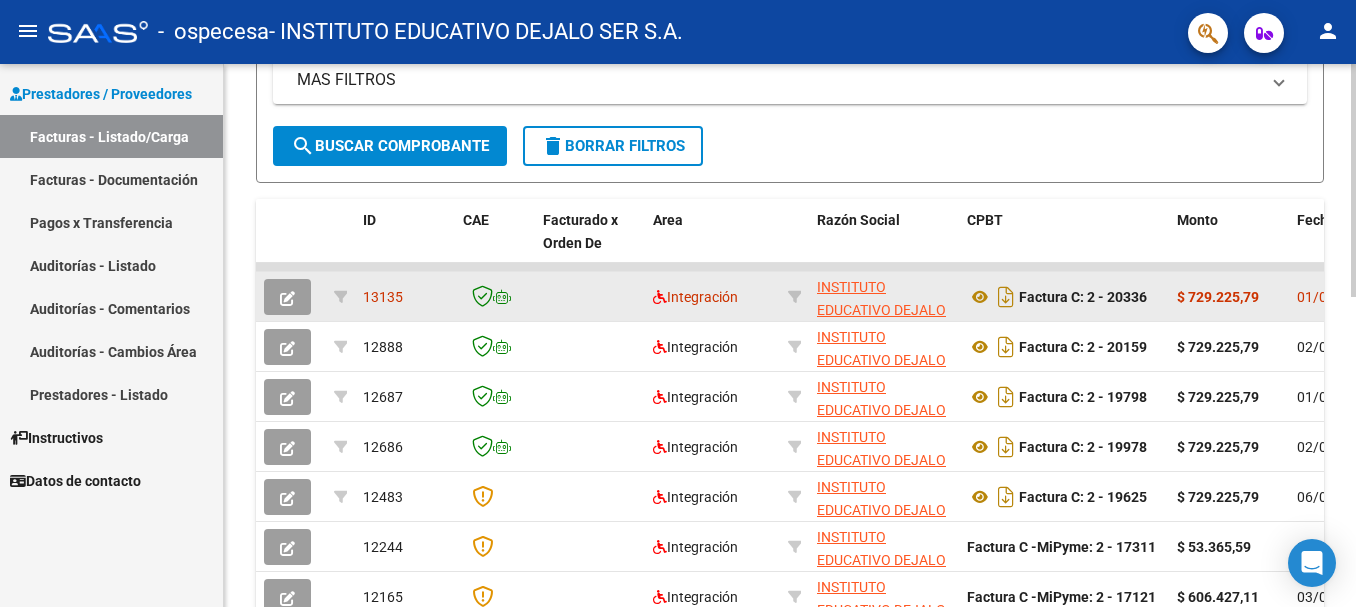 click on "$ 729.225,79" 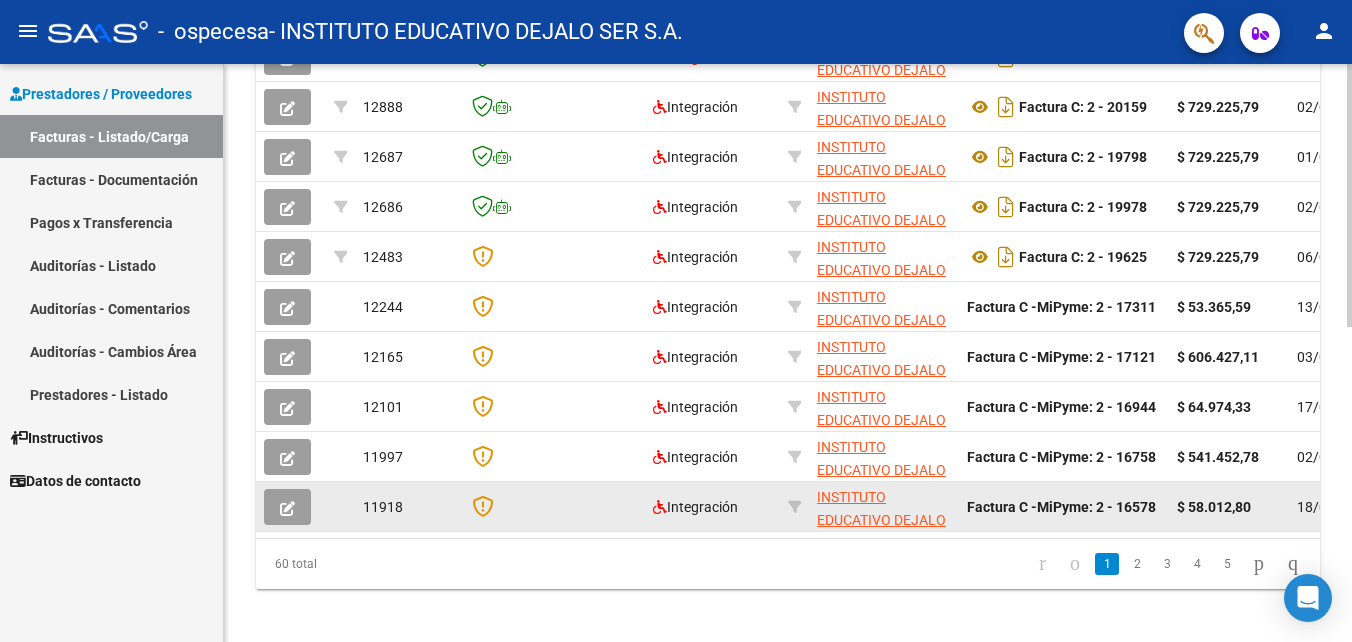 scroll, scrollTop: 690, scrollLeft: 0, axis: vertical 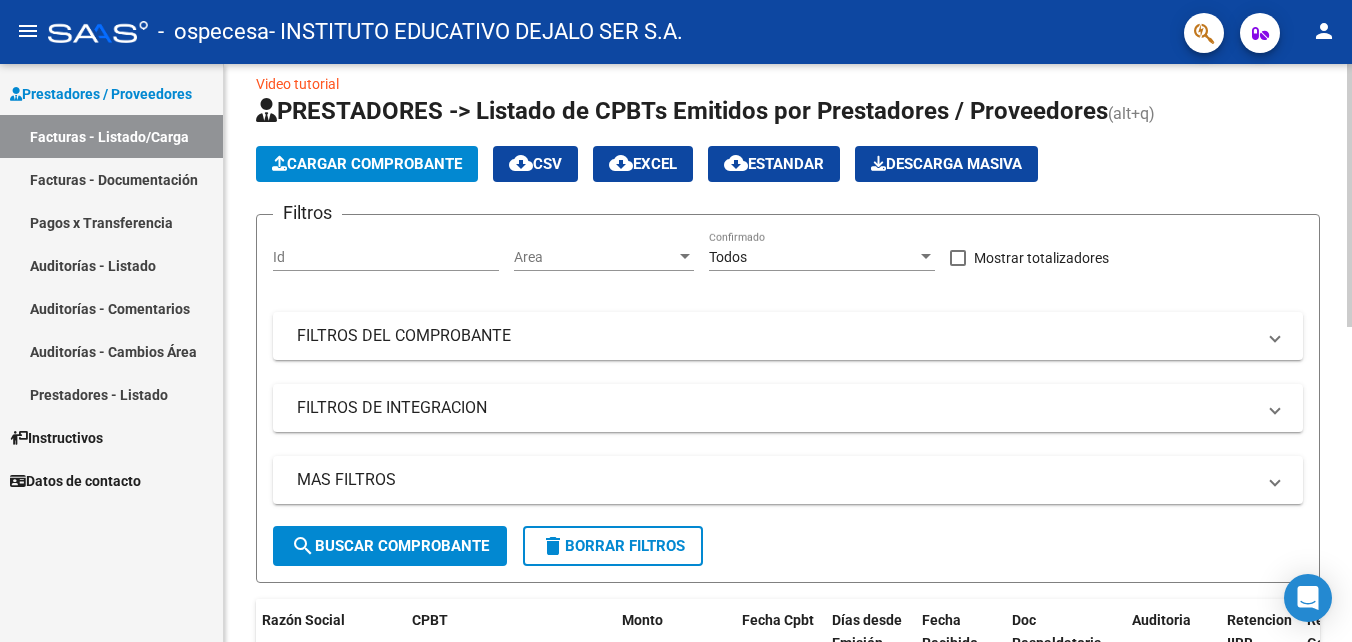 click on "Cargar Comprobante" 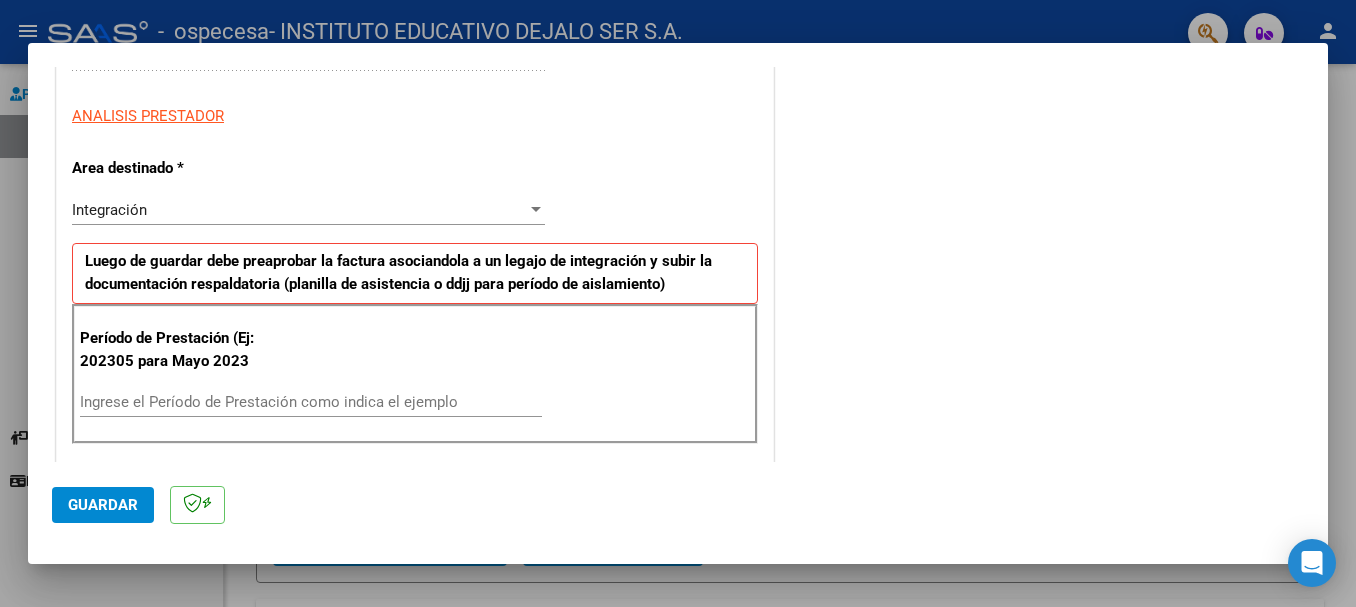 scroll, scrollTop: 533, scrollLeft: 0, axis: vertical 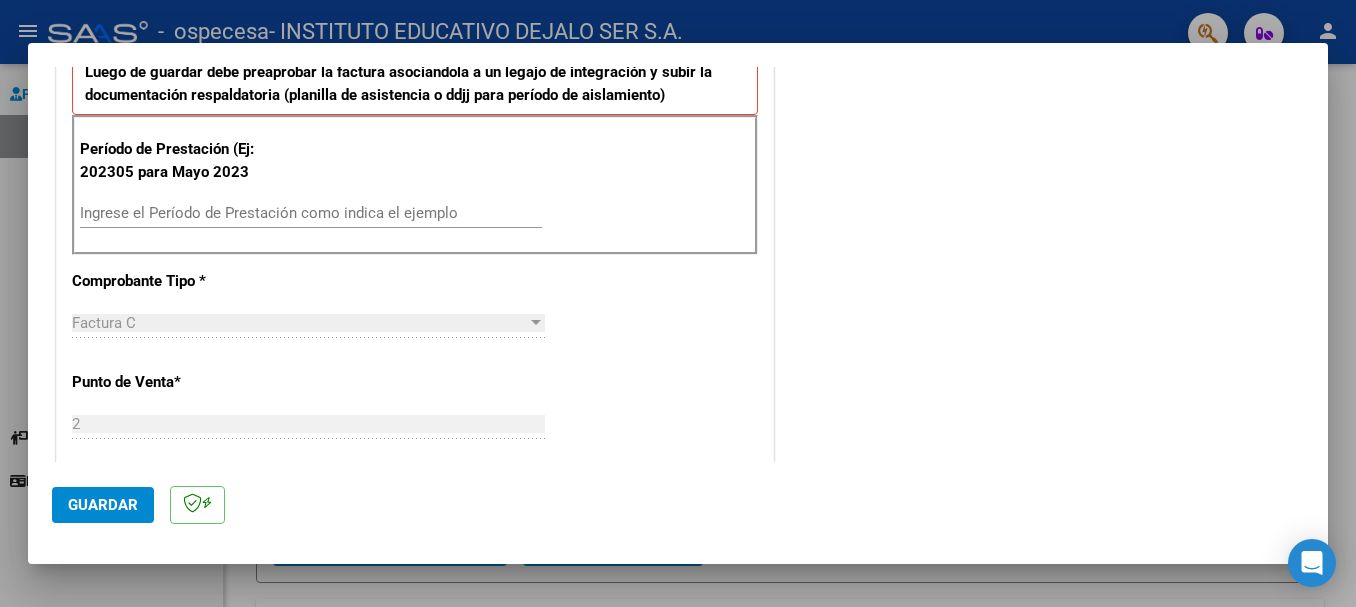 click on "Período de Prestación (Ej: 202305 para Mayo 2023    Ingrese el Período de Prestación como indica el ejemplo" at bounding box center (415, 185) 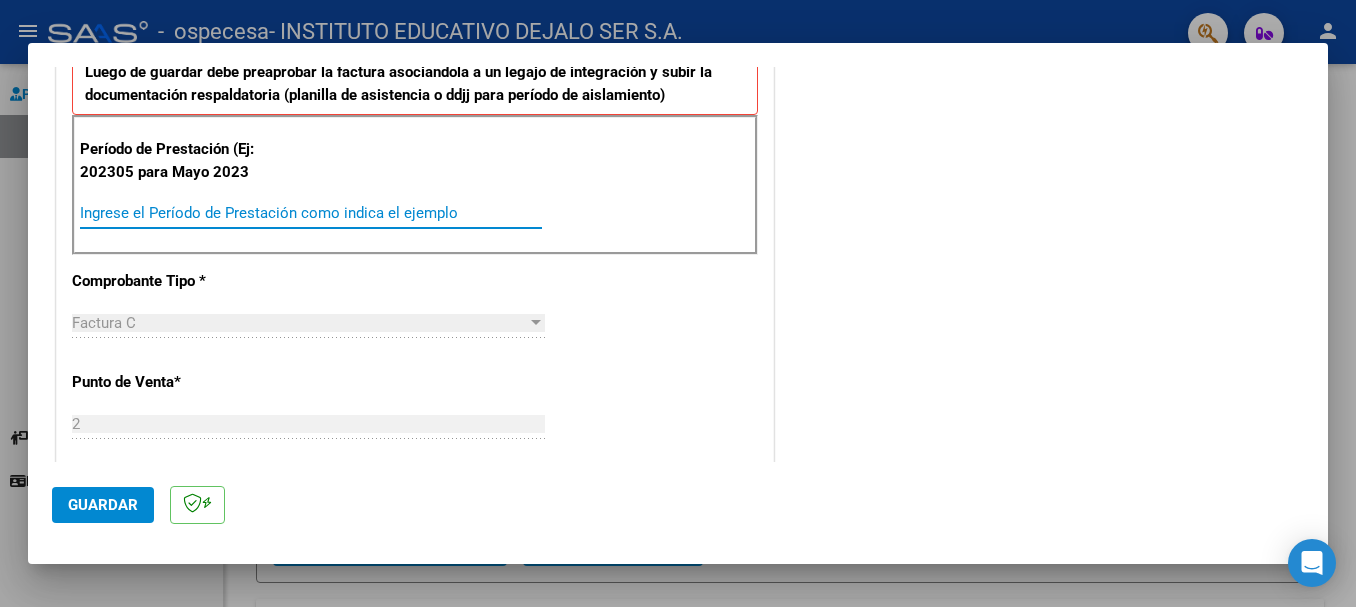 click on "Ingrese el Período de Prestación como indica el ejemplo" at bounding box center [311, 213] 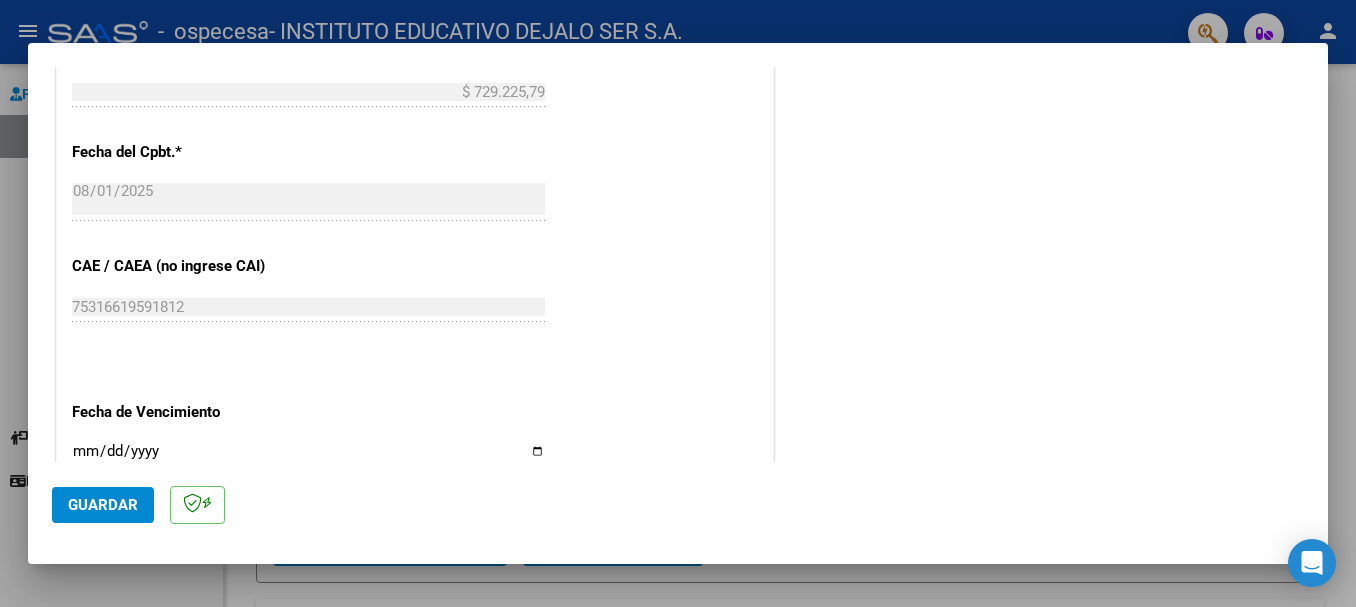 scroll, scrollTop: 1327, scrollLeft: 0, axis: vertical 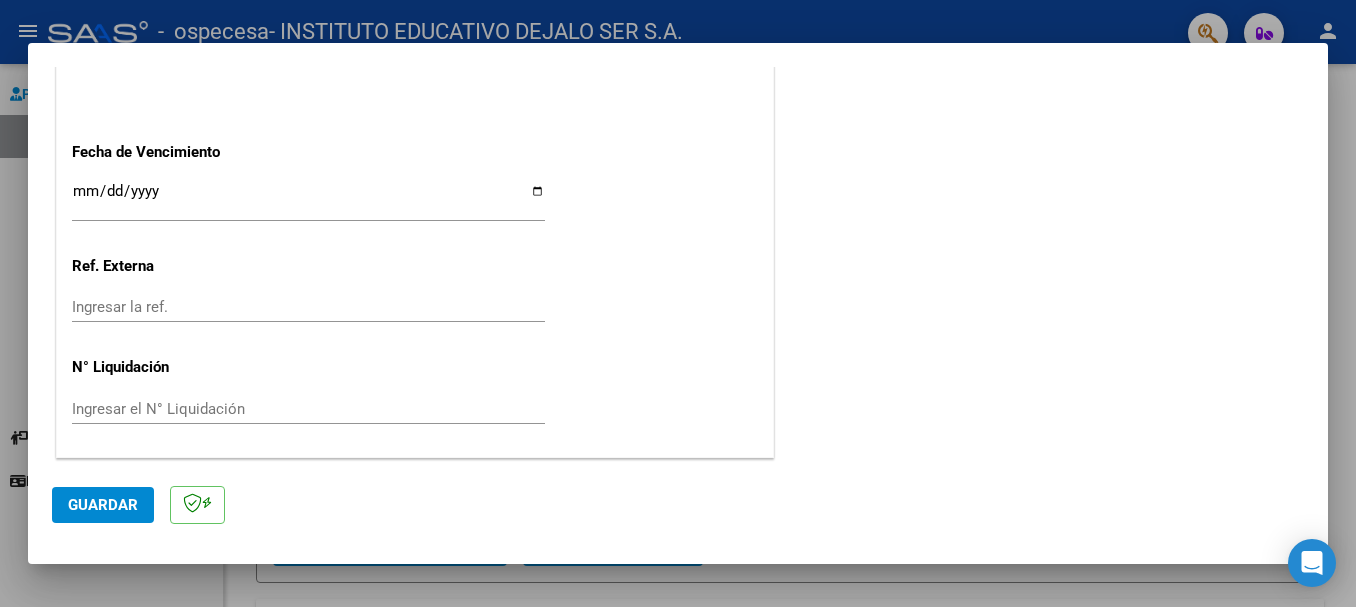 type on "202507" 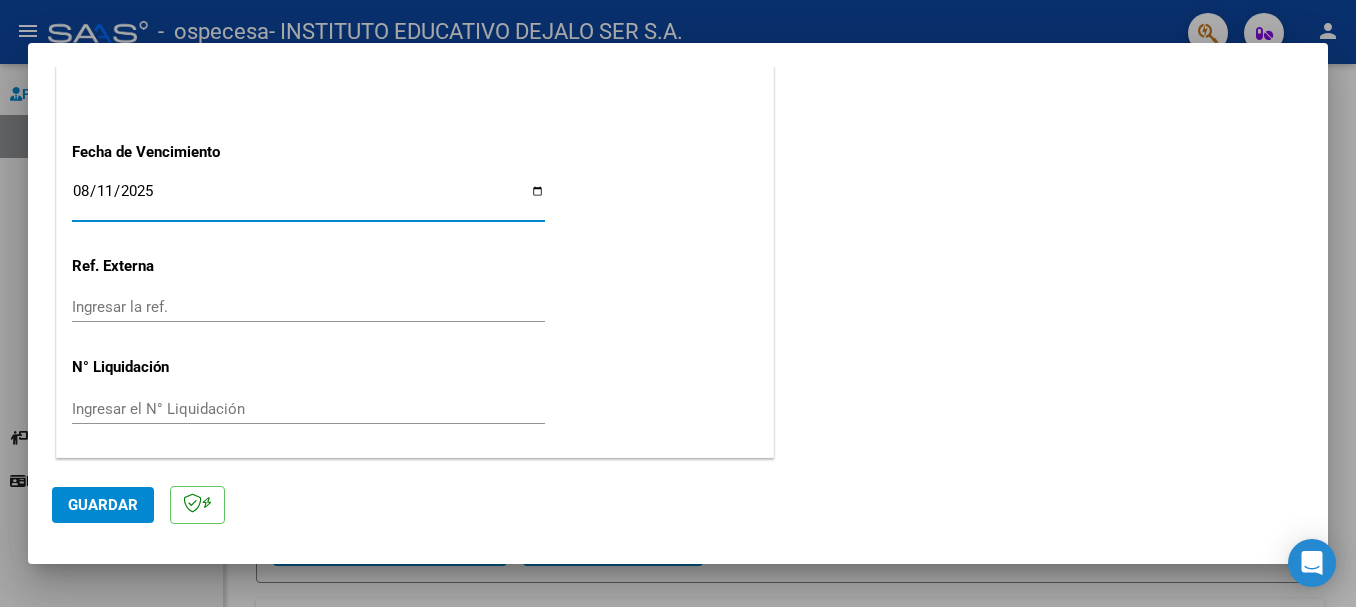type on "2025-08-11" 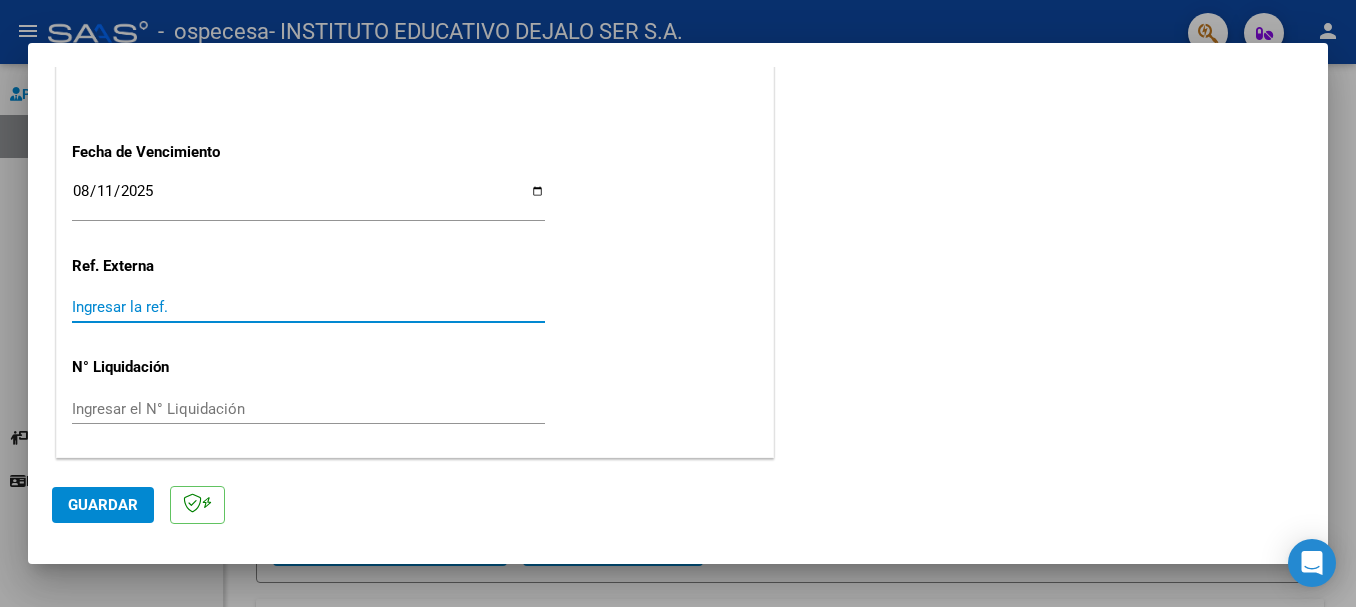 click on "Ingresar la ref." at bounding box center [308, 307] 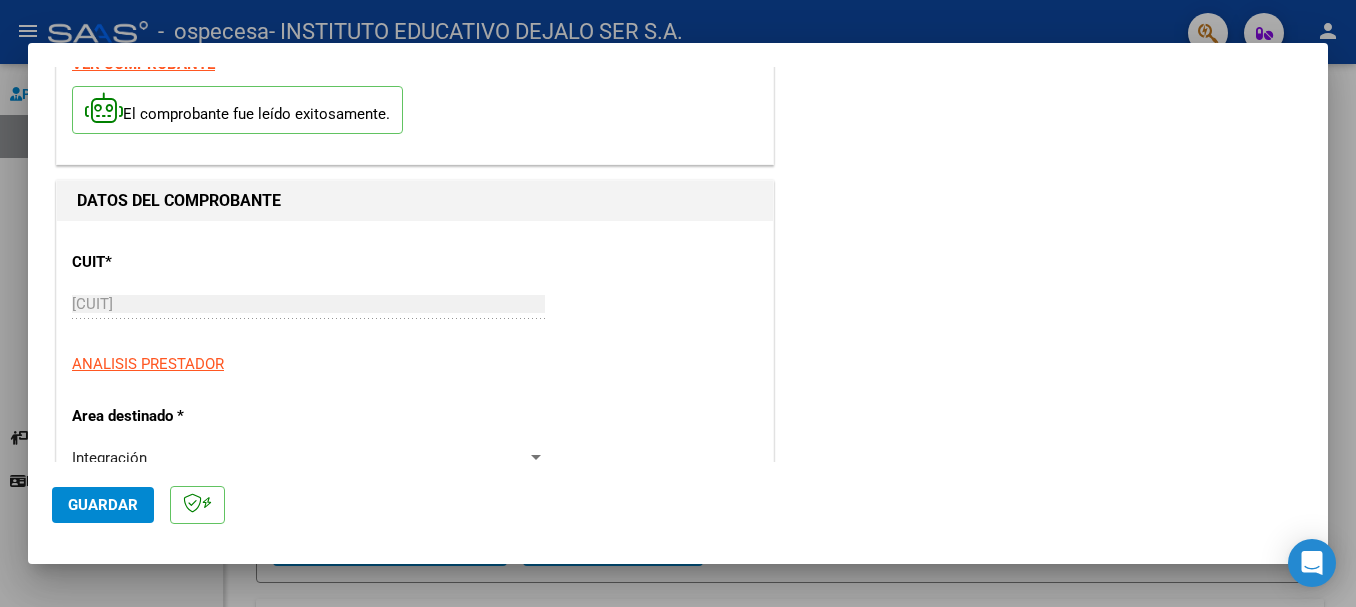 scroll, scrollTop: 0, scrollLeft: 0, axis: both 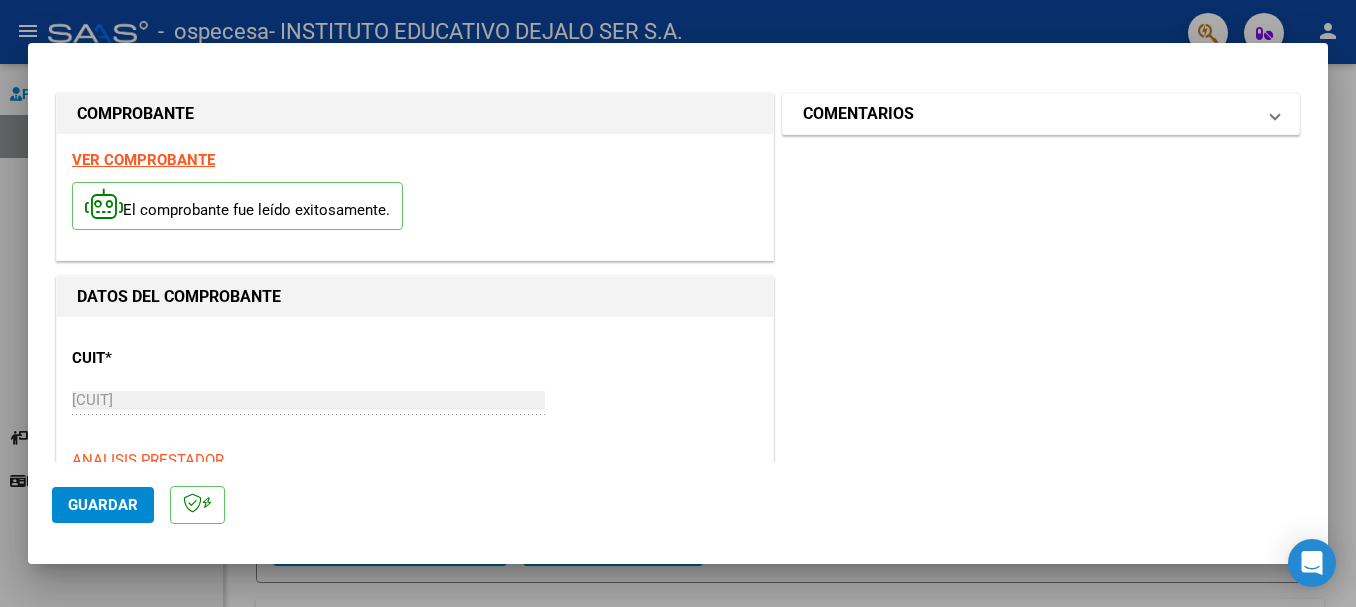 type on "07" 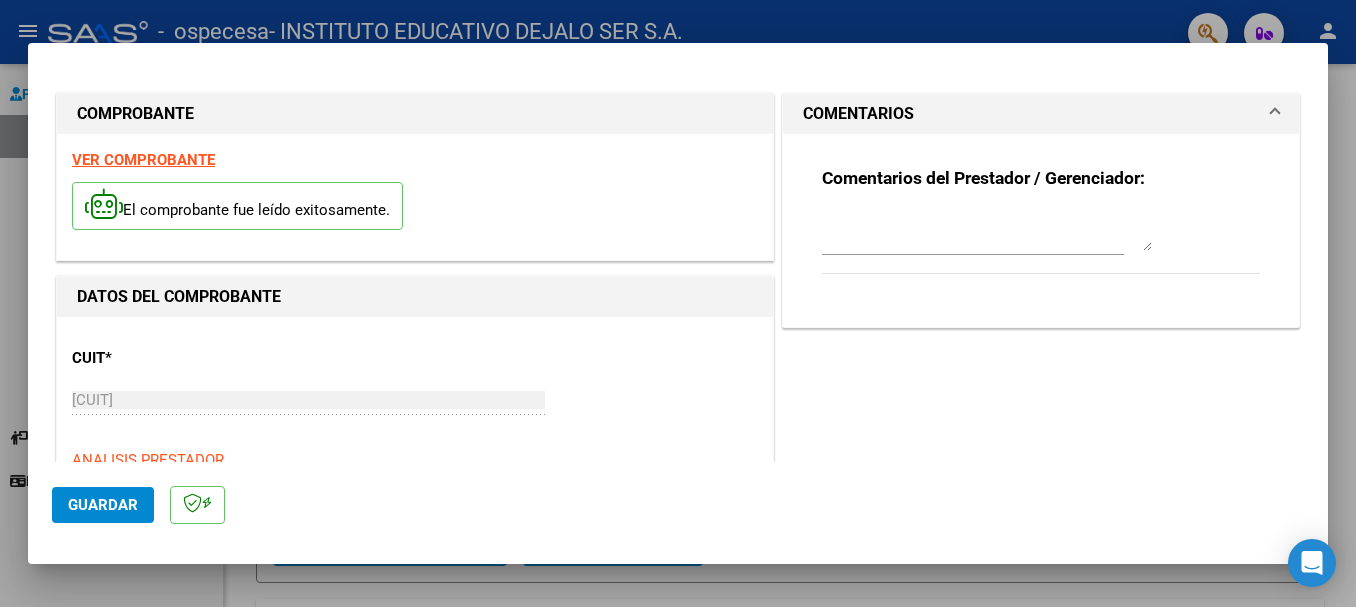 click at bounding box center (987, 231) 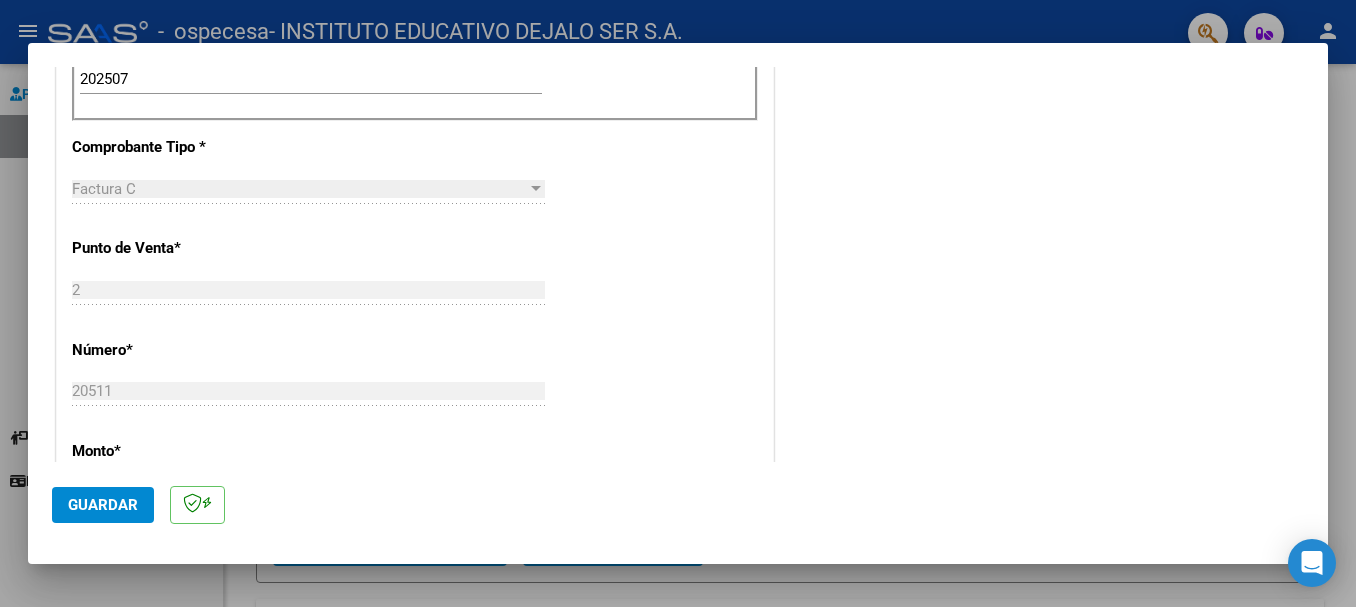 scroll, scrollTop: 1200, scrollLeft: 0, axis: vertical 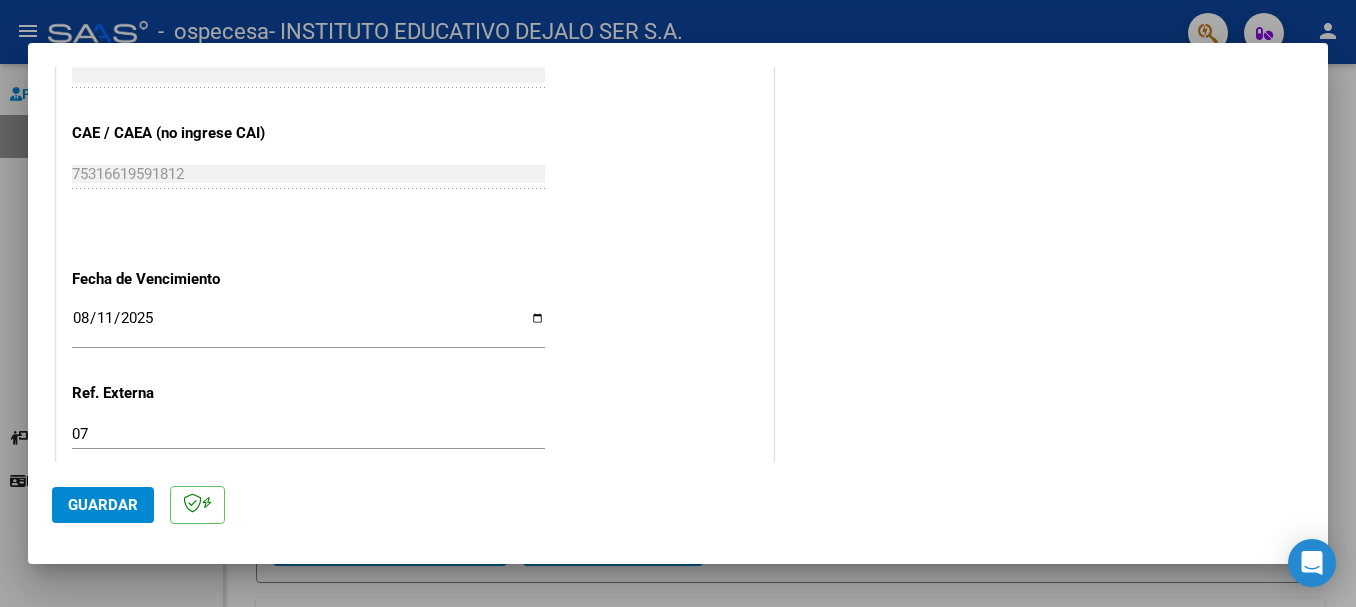 type on "[LAST] [LAST] fc 20511 periodo julio 2025" 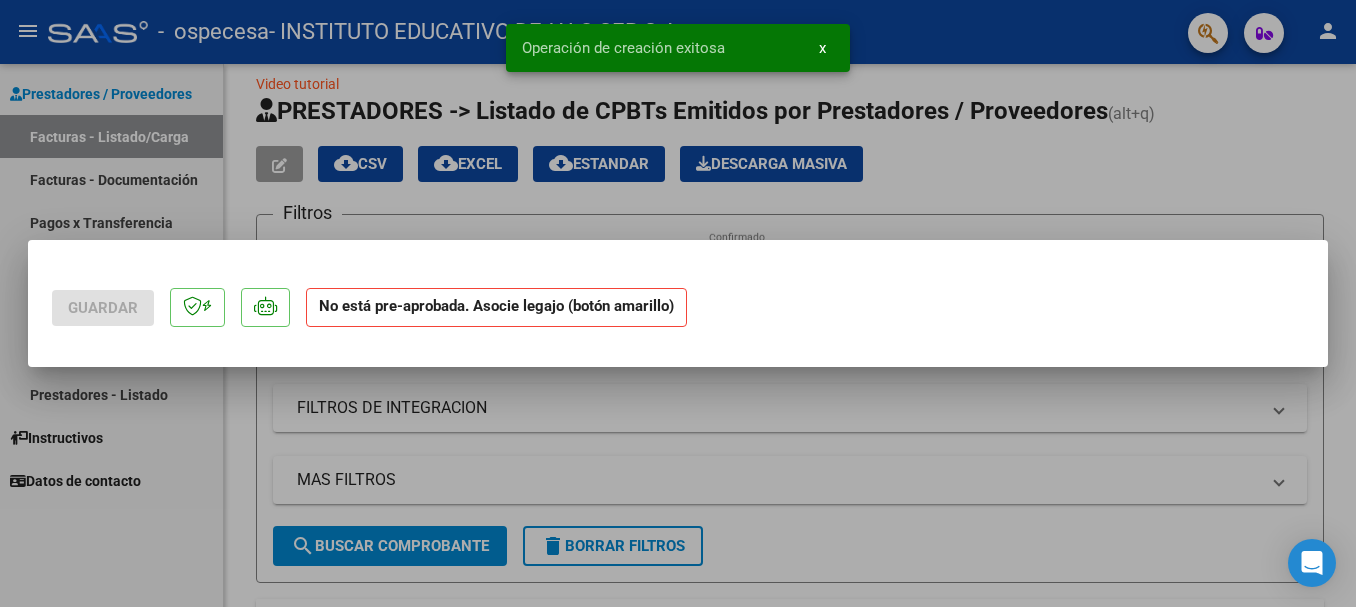 scroll, scrollTop: 0, scrollLeft: 0, axis: both 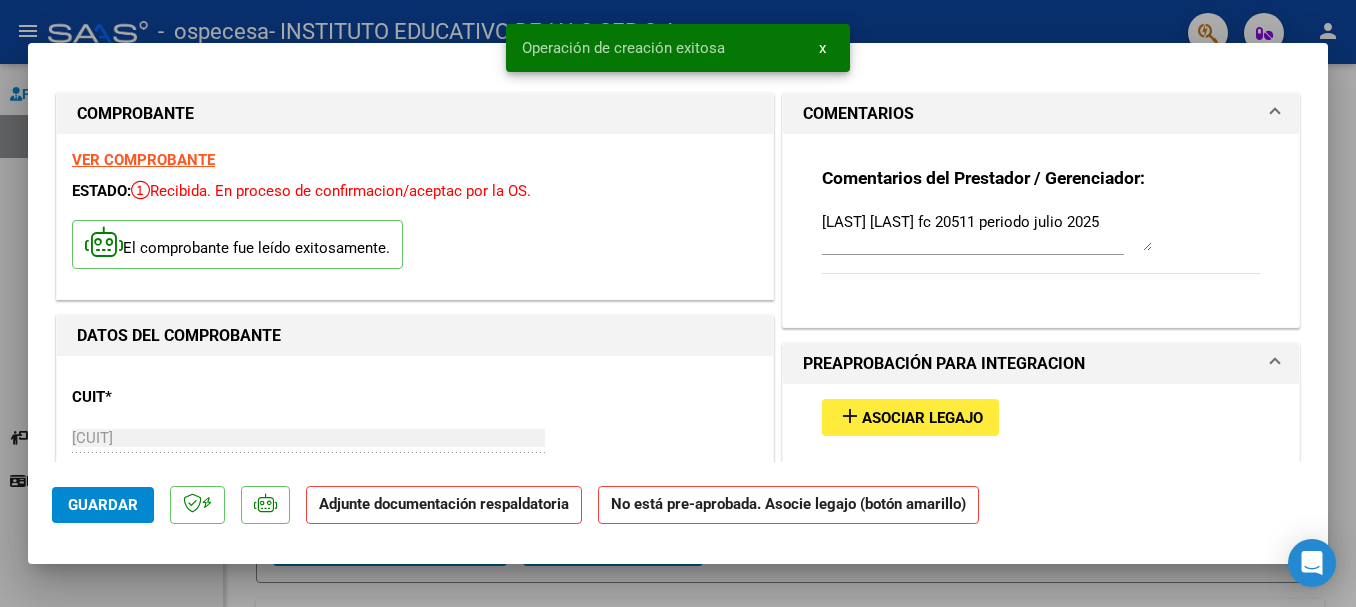 click on "add Asociar Legajo" at bounding box center [1041, 417] 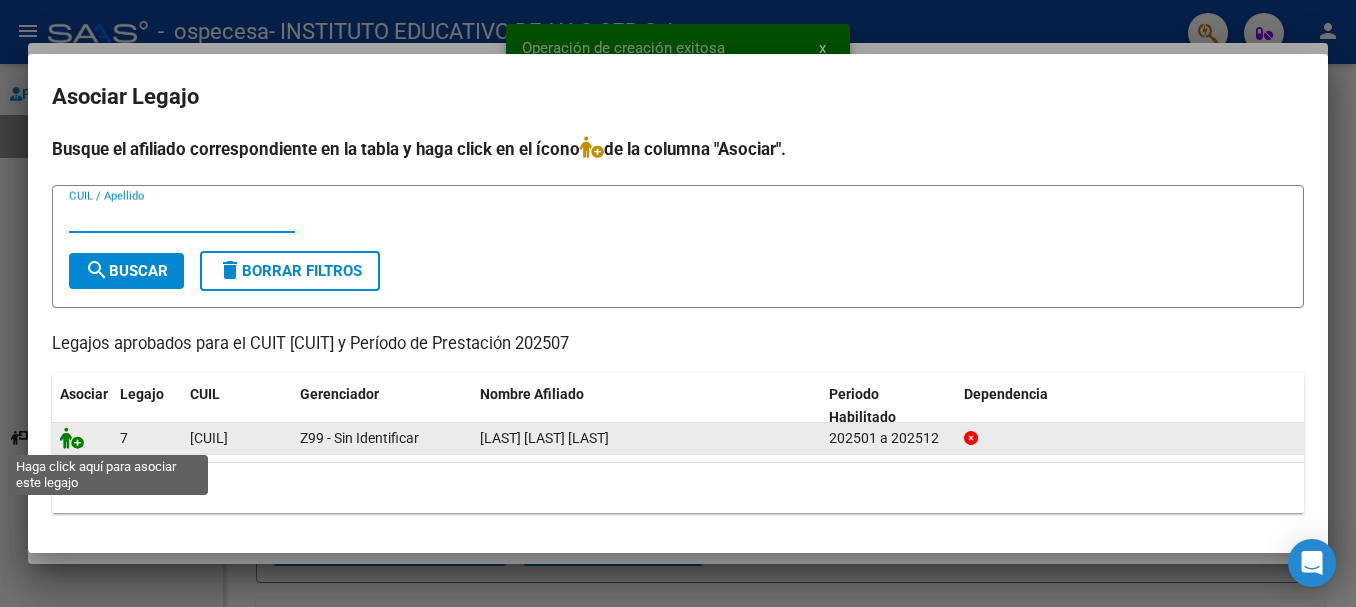 click 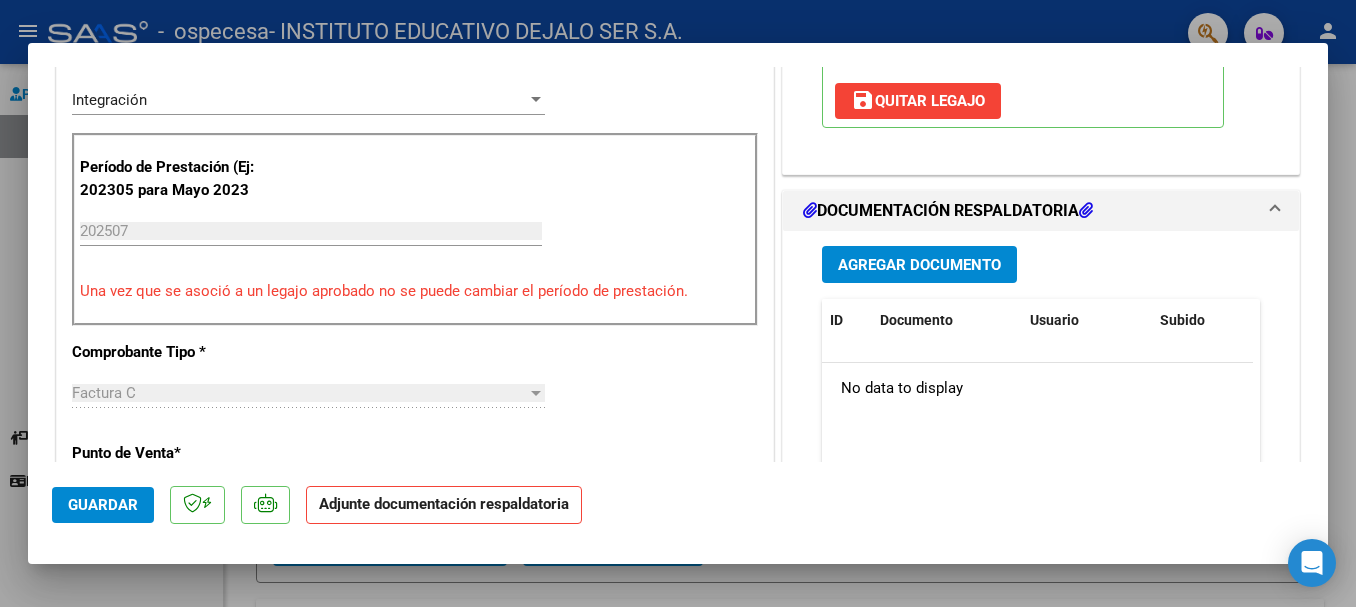 scroll, scrollTop: 533, scrollLeft: 0, axis: vertical 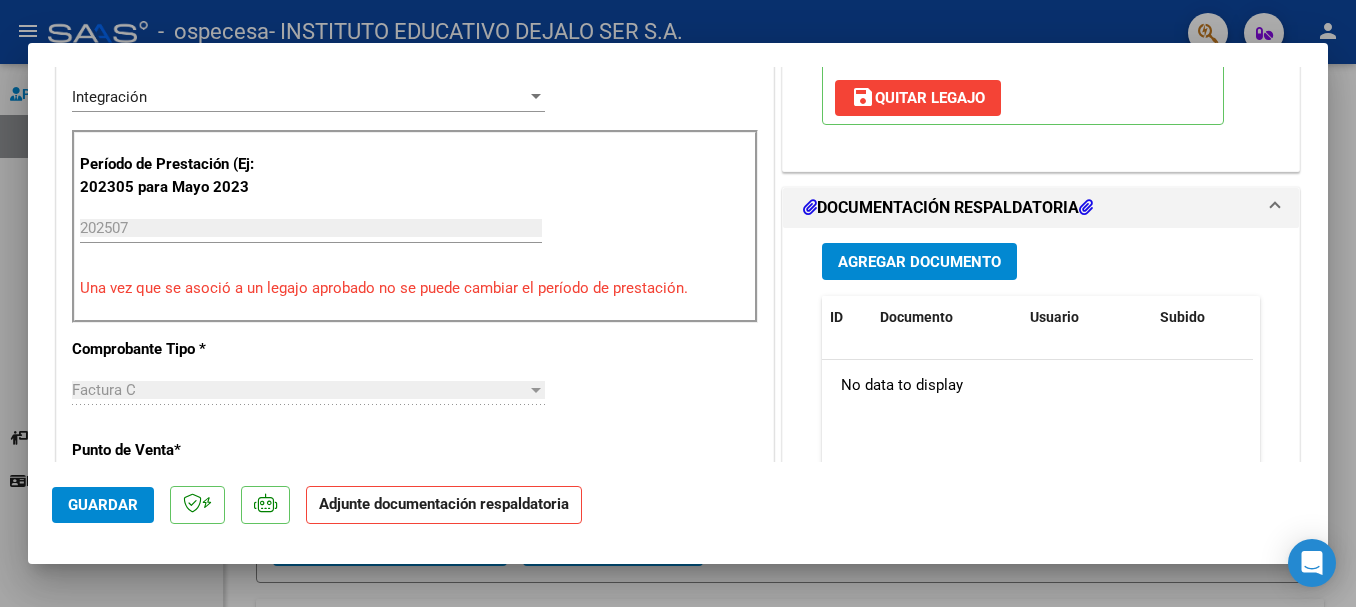 click on "Agregar Documento" at bounding box center (919, 261) 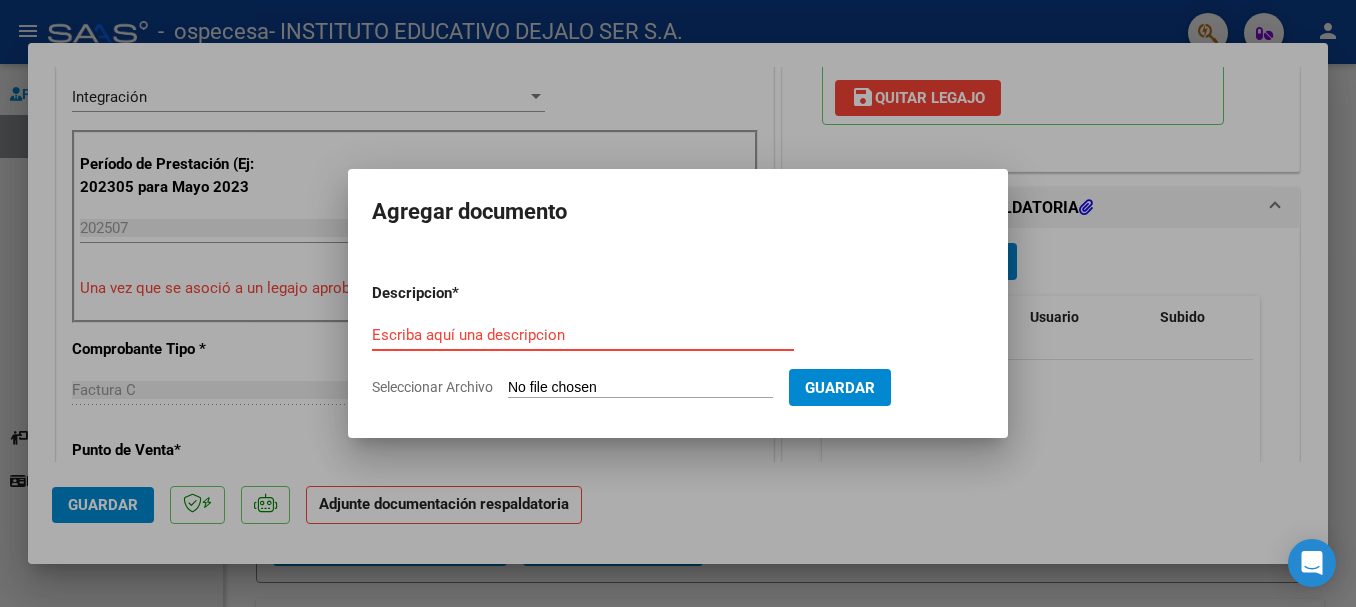 type on "C:\fakepath\[LAST] [LAST]   Asistencia Julio  2025.pdf" 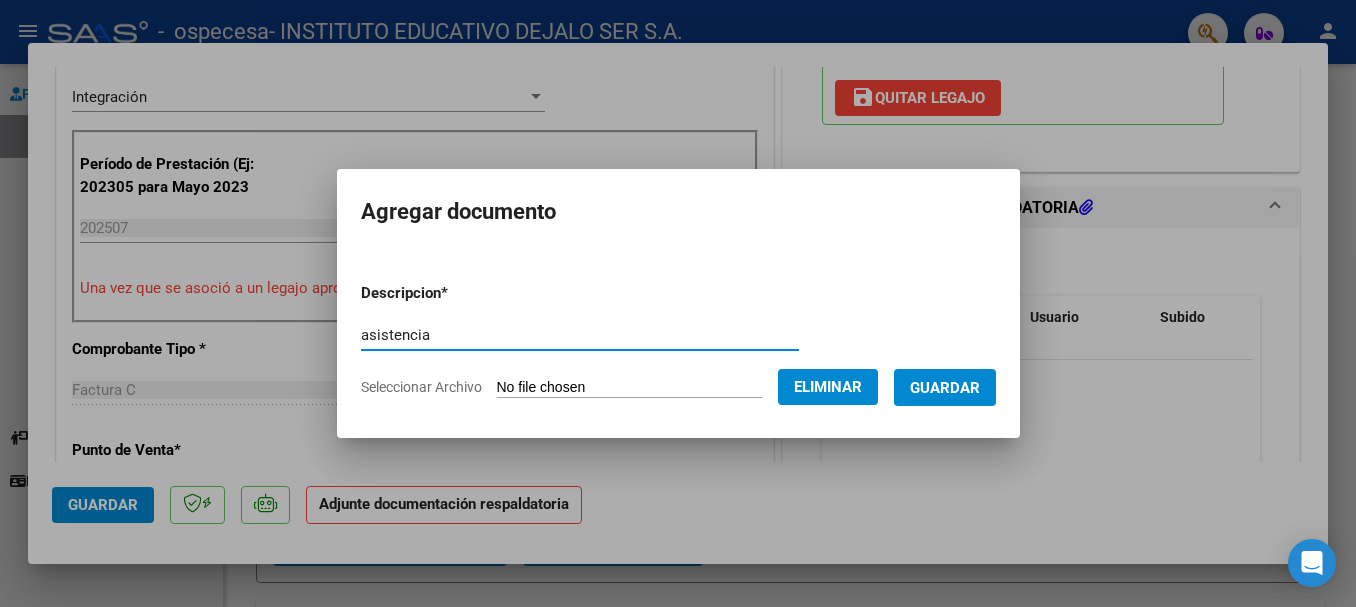 type on "asistencia" 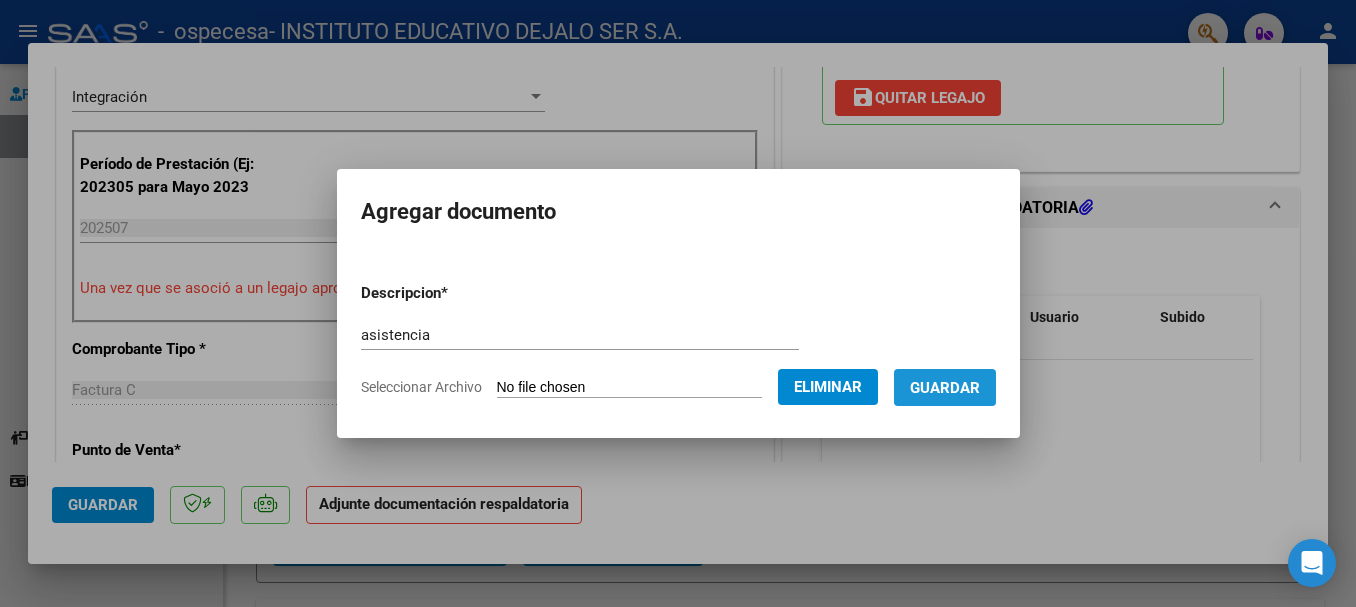 click on "Guardar" at bounding box center (945, 388) 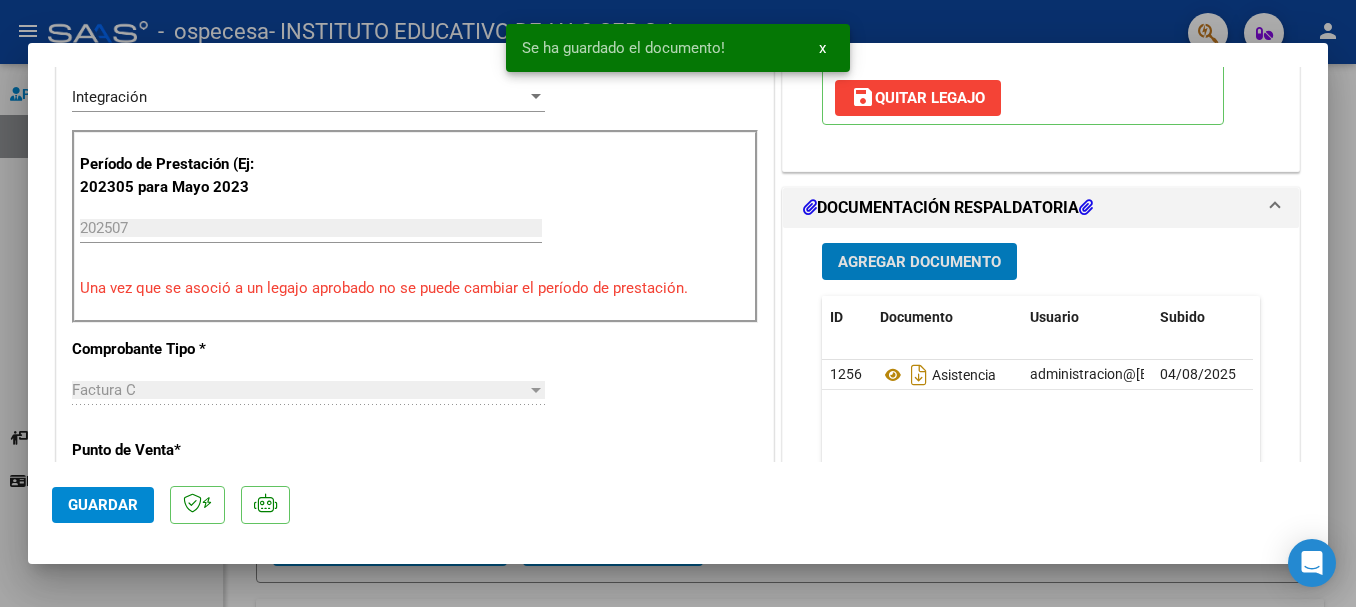 click on "x" at bounding box center (822, 48) 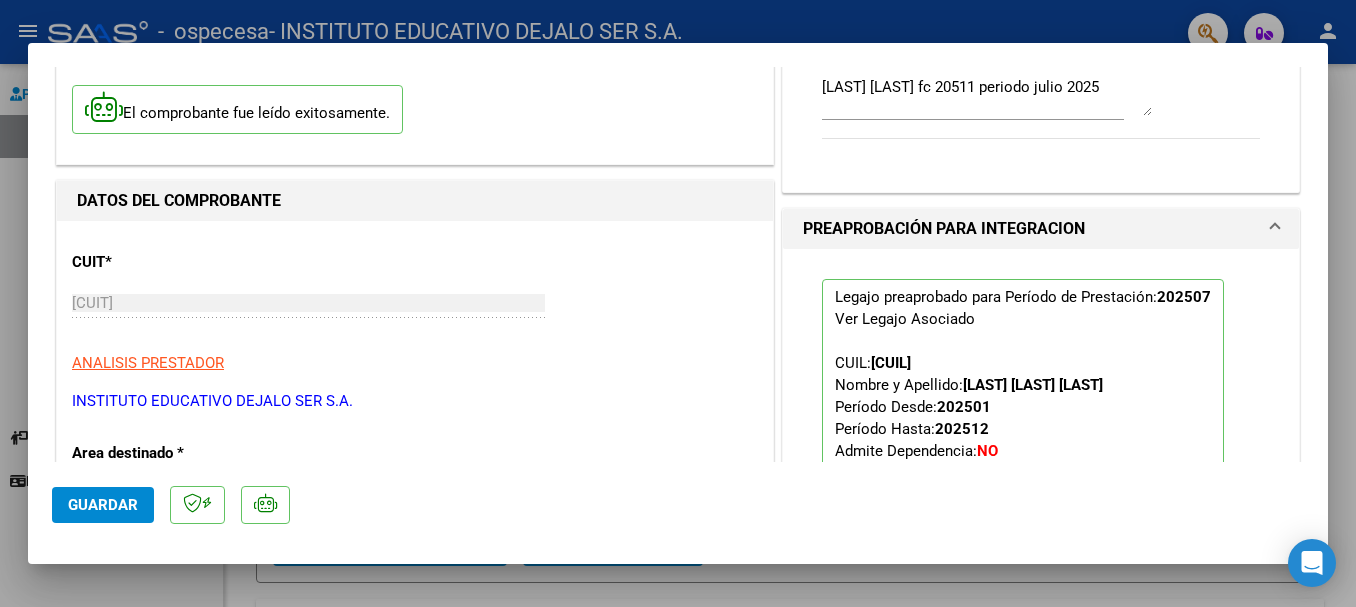 scroll, scrollTop: 133, scrollLeft: 0, axis: vertical 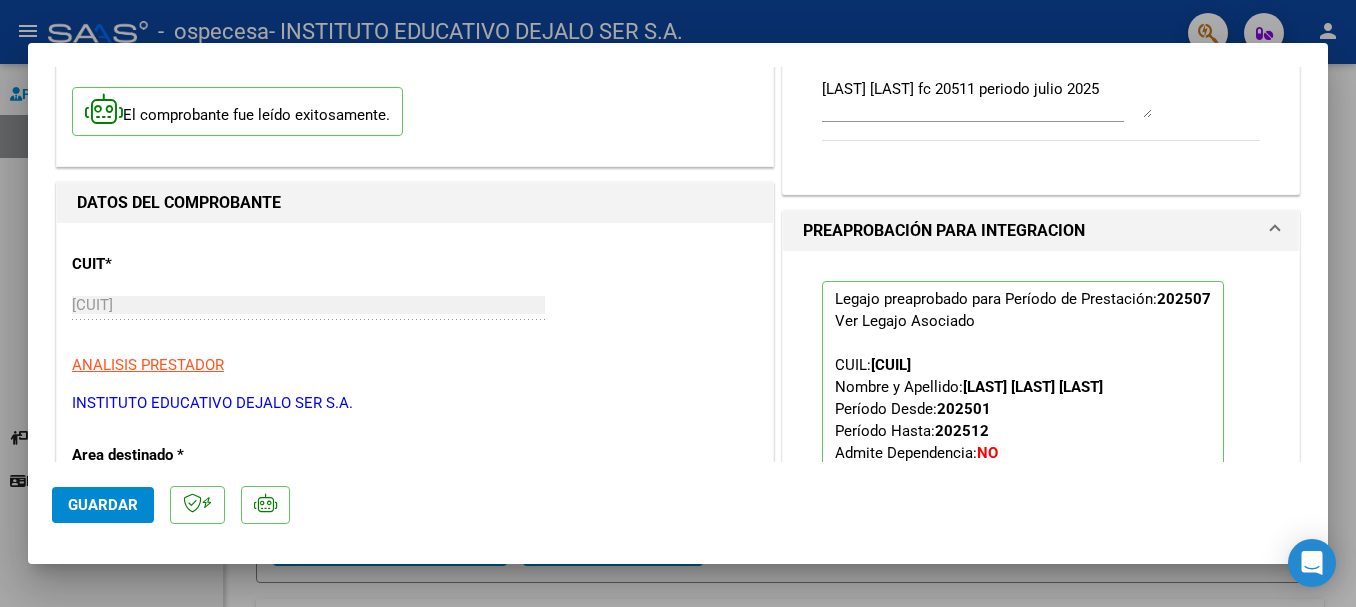 click on "El comprobante fue leído exitosamente." at bounding box center [415, 114] 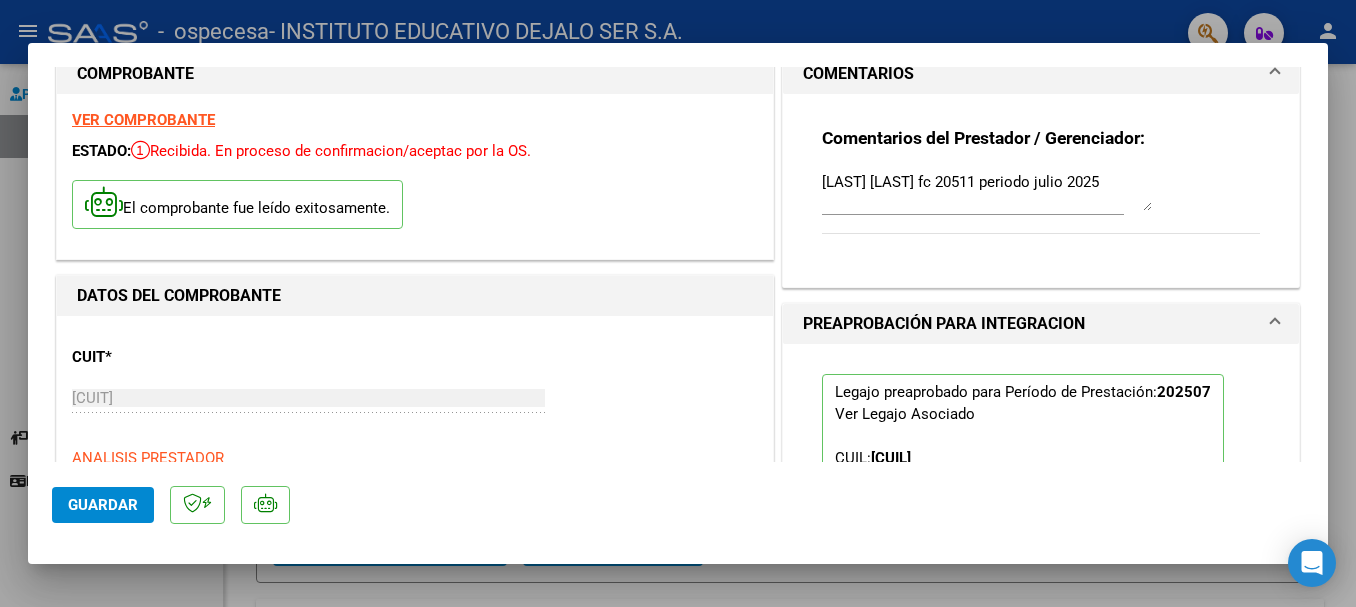 scroll, scrollTop: 0, scrollLeft: 0, axis: both 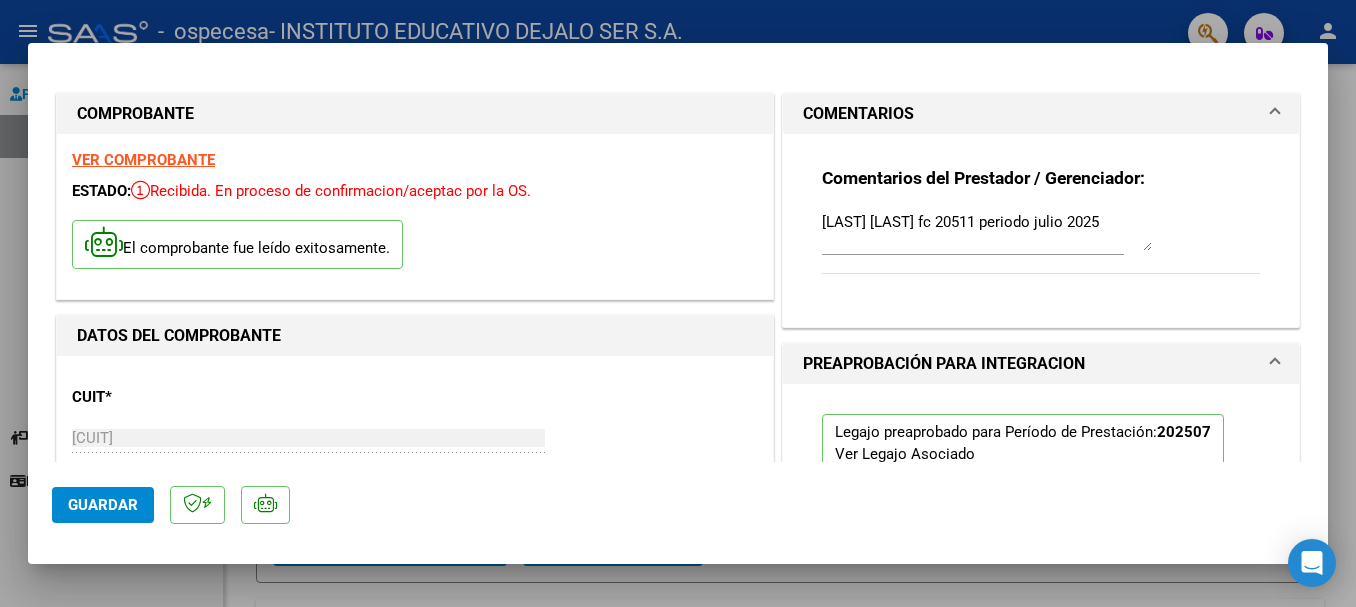 click on "El comprobante fue leído exitosamente." at bounding box center [415, 247] 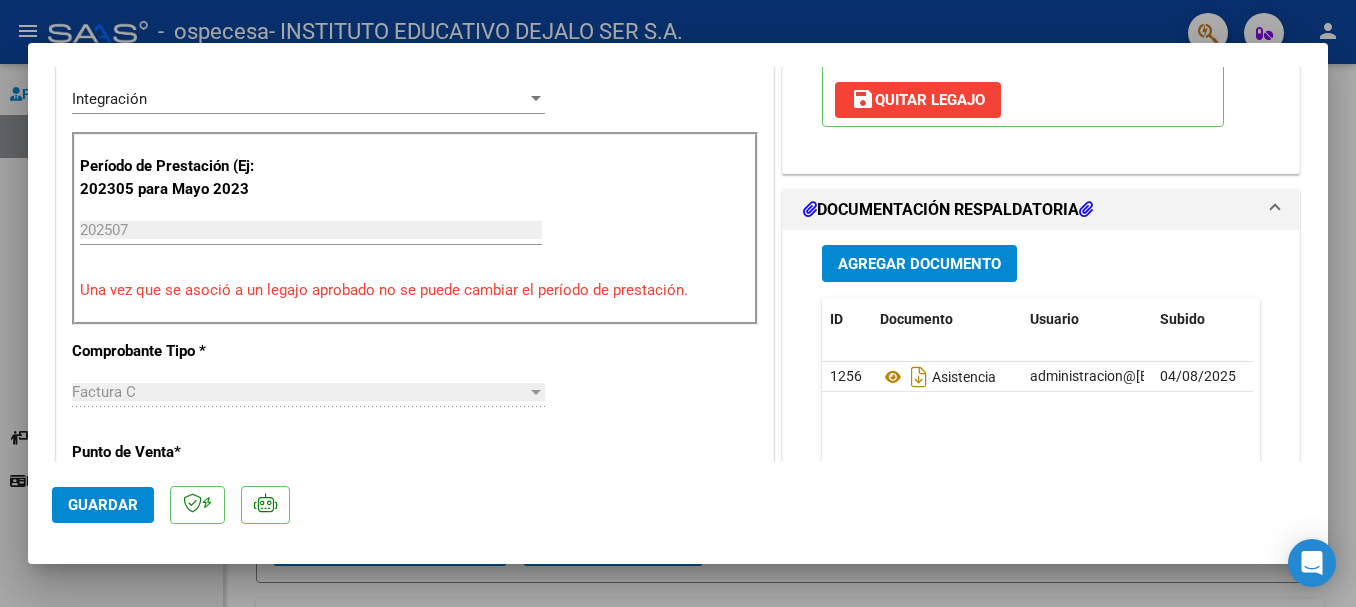 scroll, scrollTop: 533, scrollLeft: 0, axis: vertical 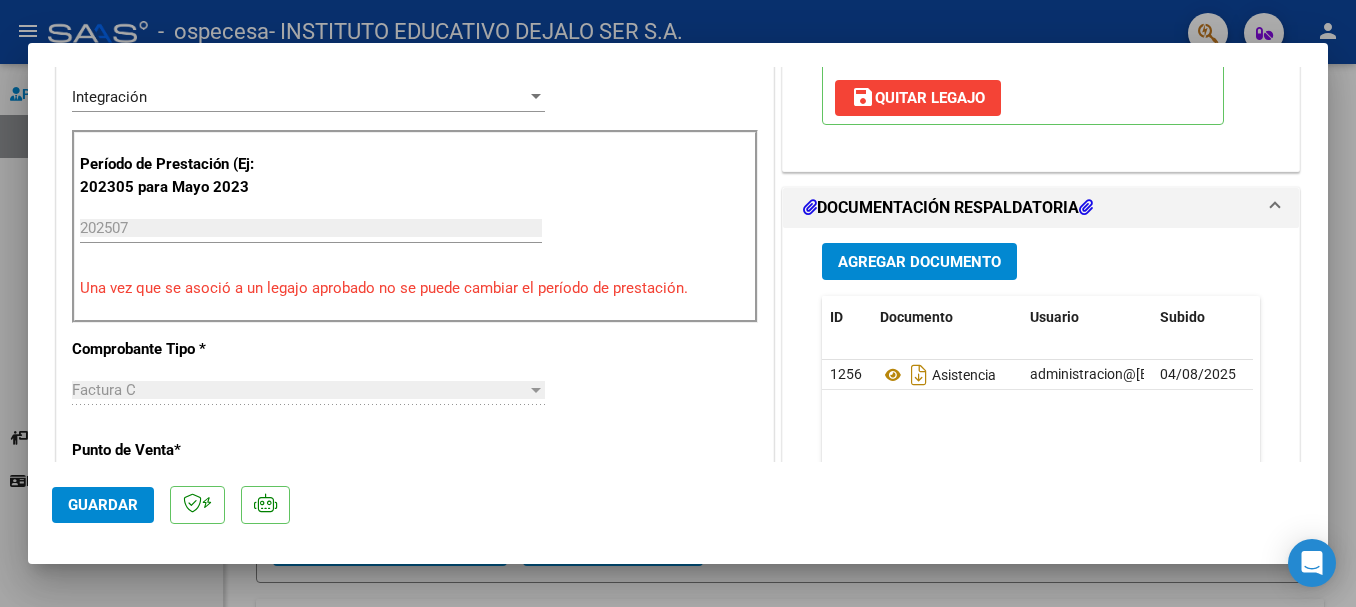click on "Agregar Documento" at bounding box center [919, 261] 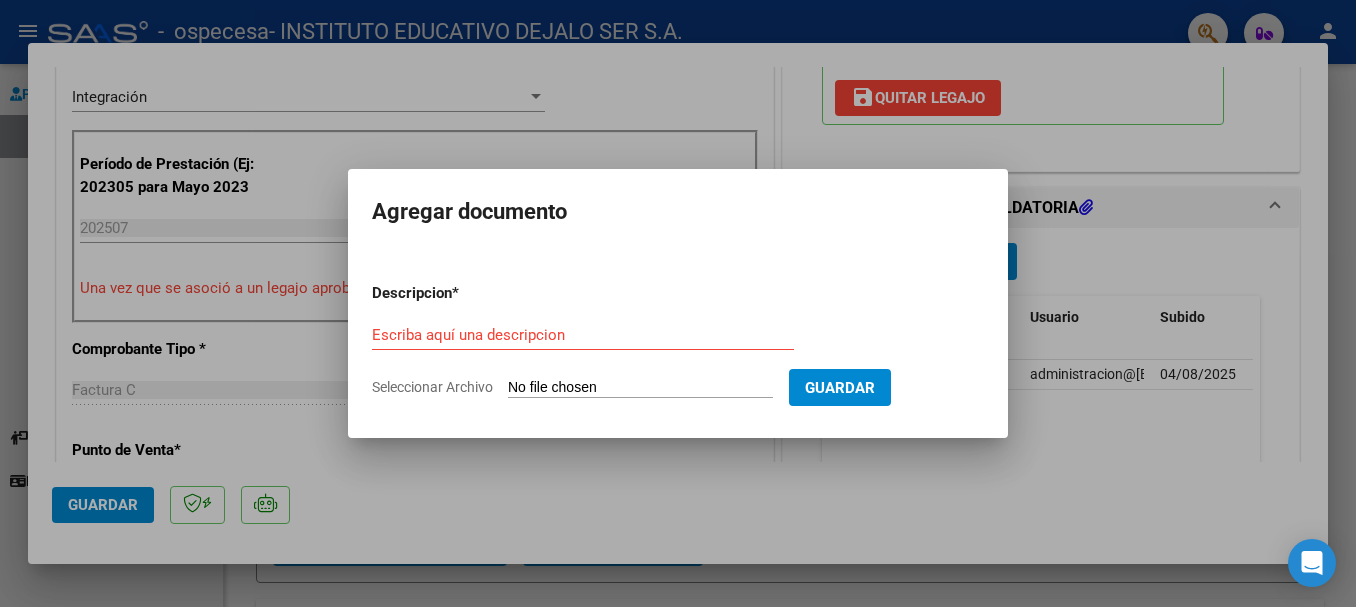 type on "C:\fakepath\cae fc 20511.pdf" 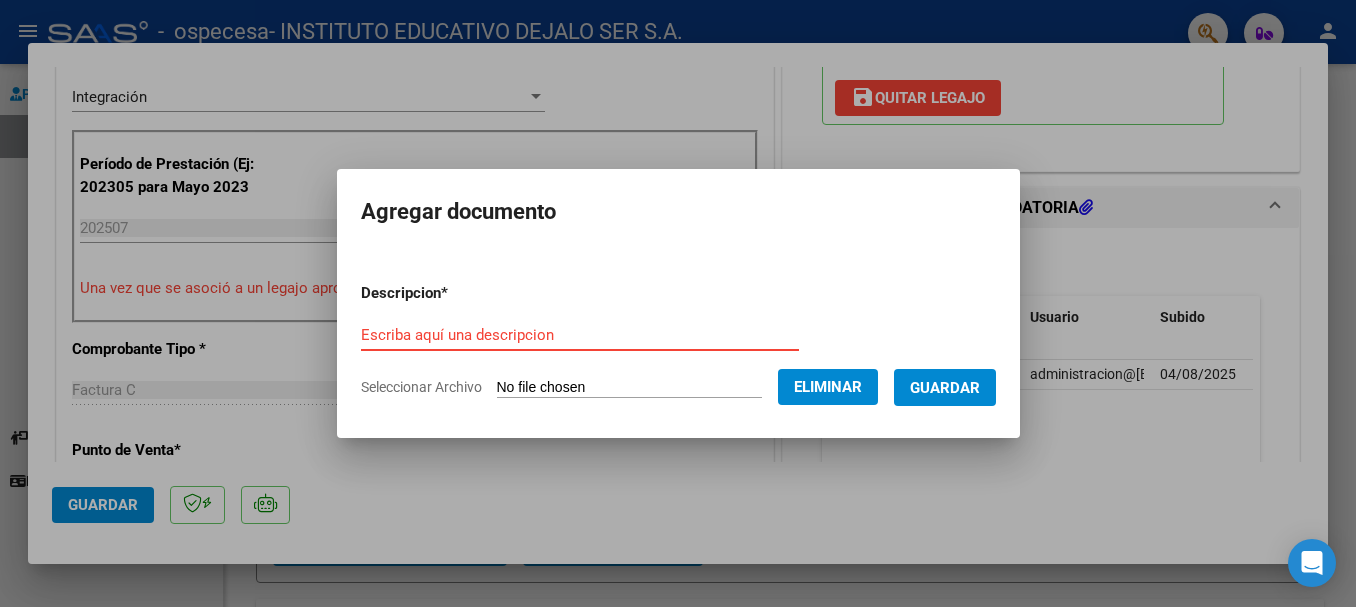 click on "Escriba aquí una descripcion" at bounding box center (580, 335) 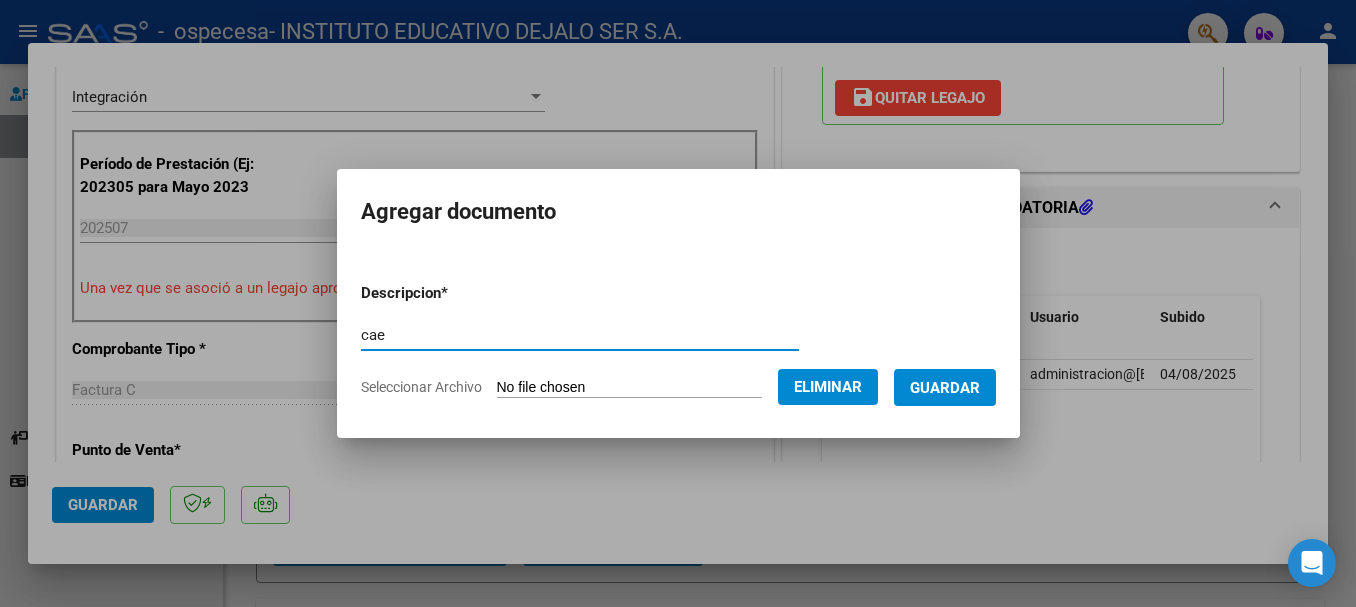 type on "cae" 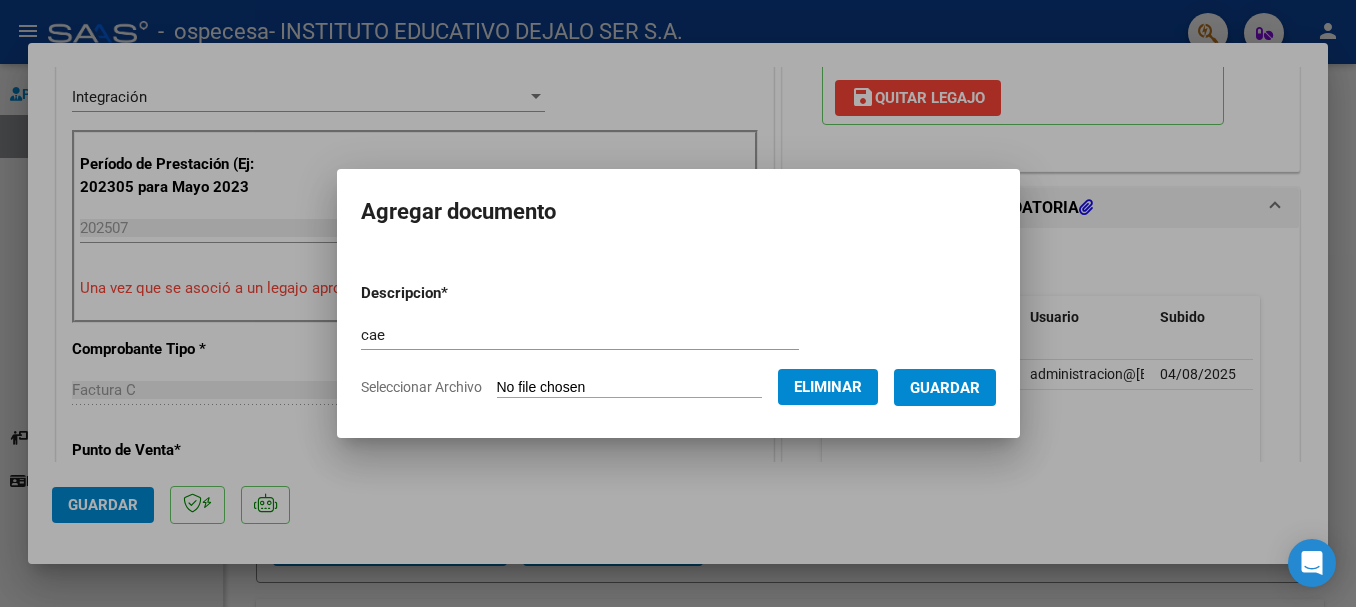 click on "Guardar" at bounding box center [945, 387] 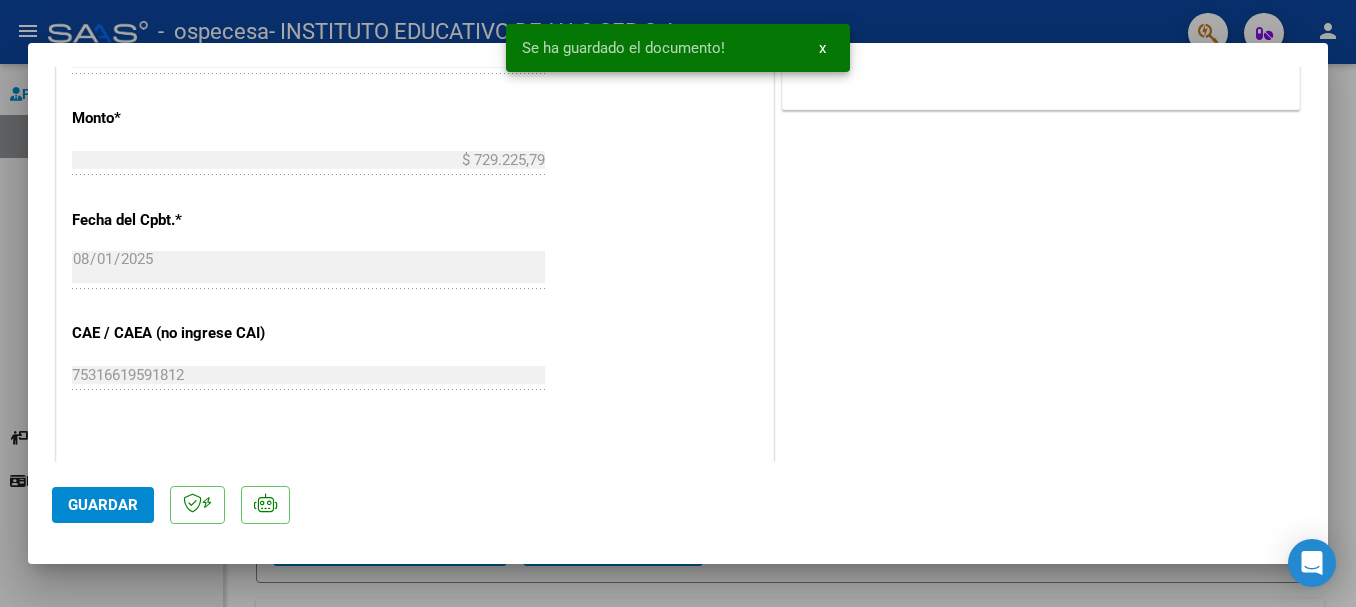 scroll, scrollTop: 1395, scrollLeft: 0, axis: vertical 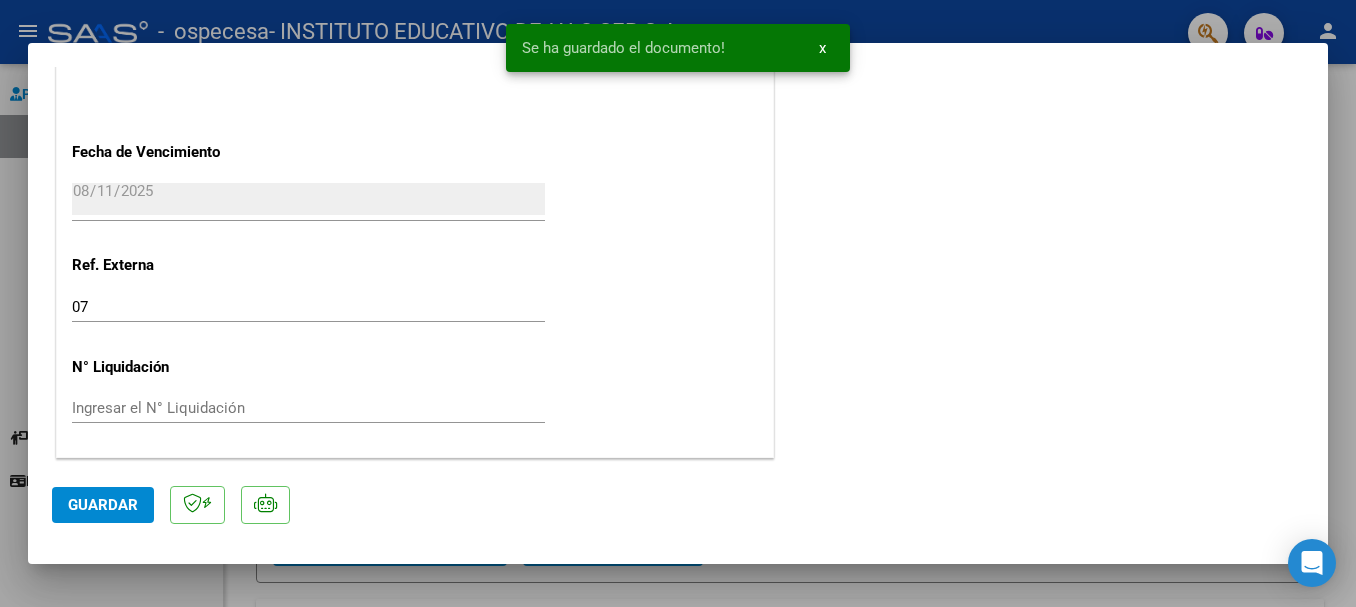 click on "COMENTARIOS Comentarios del Prestador / Gerenciador:  [LAST] [LAST] fc 20511 periodo julio 2025 PREAPROBACIÓN PARA INTEGRACION  Legajo preaprobado para Período de Prestación:  202507 Ver Legajo Asociado  CUIL:  [CUIL]  Nombre y Apellido:  [LAST] [LAST] [LAST]             Período Desde:  202501  Período Hasta:  202512  Admite Dependencia:   NO save  Quitar Legajo   DOCUMENTACIÓN RESPALDATORIA  Agregar Documento ID Documento Usuario Subido Acción 1256  Asistencia    administracion@institutodejaloser.com.ar -   INSTITUTO EDUCATIVO DEJALO SER    04/08/2025  1257  Cae    administracion@institutodejaloser.com.ar -   INSTITUTO EDUCATIVO DEJALO SER    04/08/2025   2 total   1" at bounding box center [1041, -422] 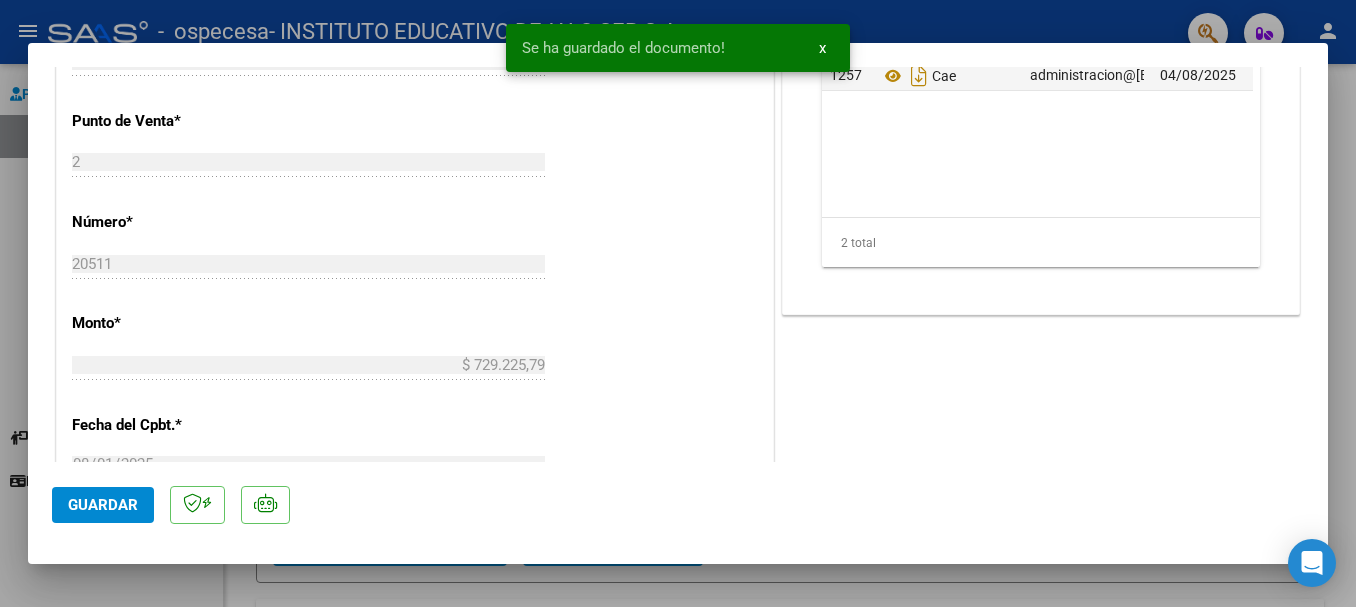 scroll, scrollTop: 0, scrollLeft: 0, axis: both 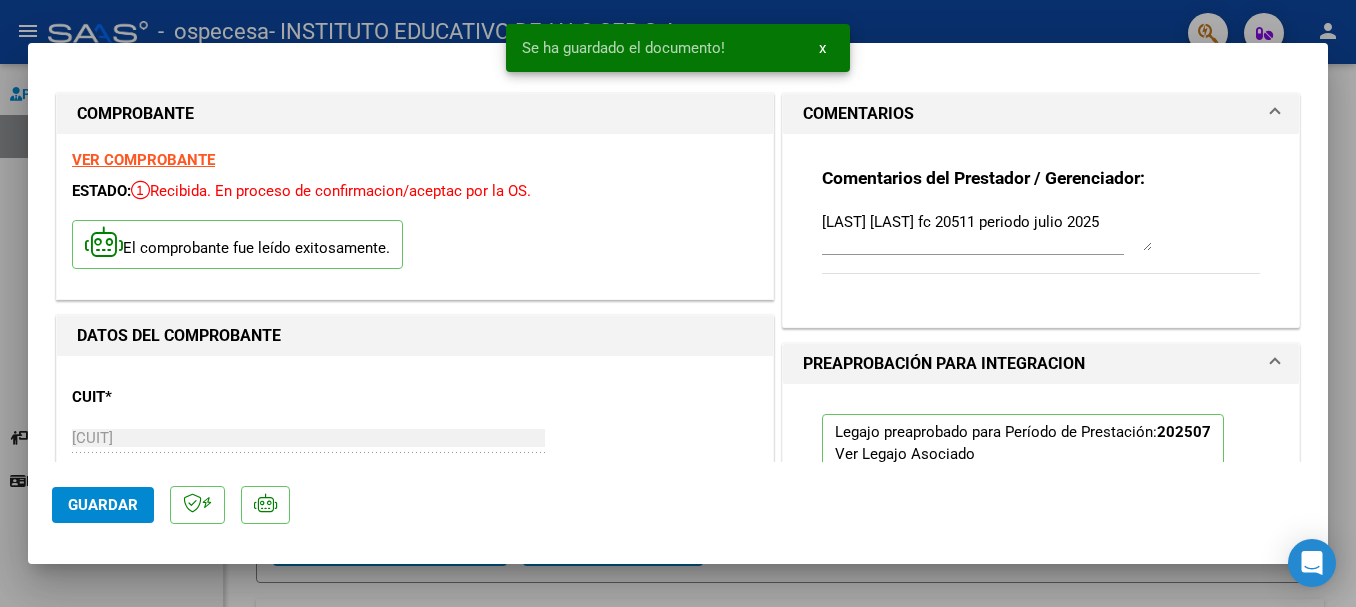 click on "COMPROBANTE VER COMPROBANTE       ESTADO:   Recibida. En proceso de confirmacion/aceptac por la OS.     El comprobante fue leído exitosamente.  DATOS DEL COMPROBANTE CUIT  *   [CUIT] Ingresar CUIT  ANALISIS PRESTADOR  INSTITUTO EDUCATIVO DEJALO SER S.A.  ARCA Padrón  Area destinado * Integración Seleccionar Area Período de Prestación (Ej: 202305 para Mayo 2023    202507 Ingrese el Período de Prestación como indica el ejemplo   Una vez que se asoció a un legajo aprobado no se puede cambiar el período de prestación.   Comprobante Tipo * Factura C Seleccionar Tipo Punto de Venta  *   2 Ingresar el Nro.  Número  *   20511 Ingresar el Nro.  Monto  *   $ 729.225,79 Ingresar el monto  Fecha del Cpbt.  *   2025-08-01 Ingresar la fecha  CAE / CAEA (no ingrese CAI)    75316619591812 Ingresar el CAE o CAEA (no ingrese CAI)  Fecha de Vencimiento    2025-08-11 Ingresar la fecha  Ref. Externa    07 Ingresar la ref.  N° Liquidación    Ingresar el N° Liquidación  COMENTARIOS 202507  CUIL:  202501  NO" at bounding box center [678, 303] 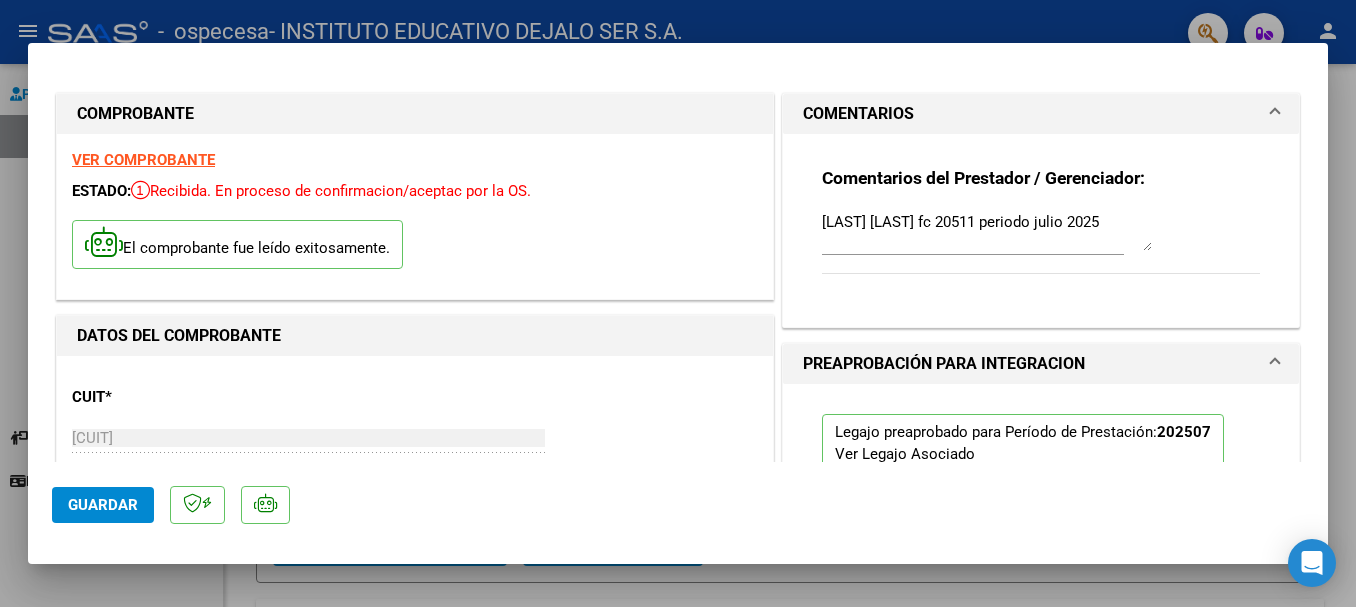 click at bounding box center [678, 303] 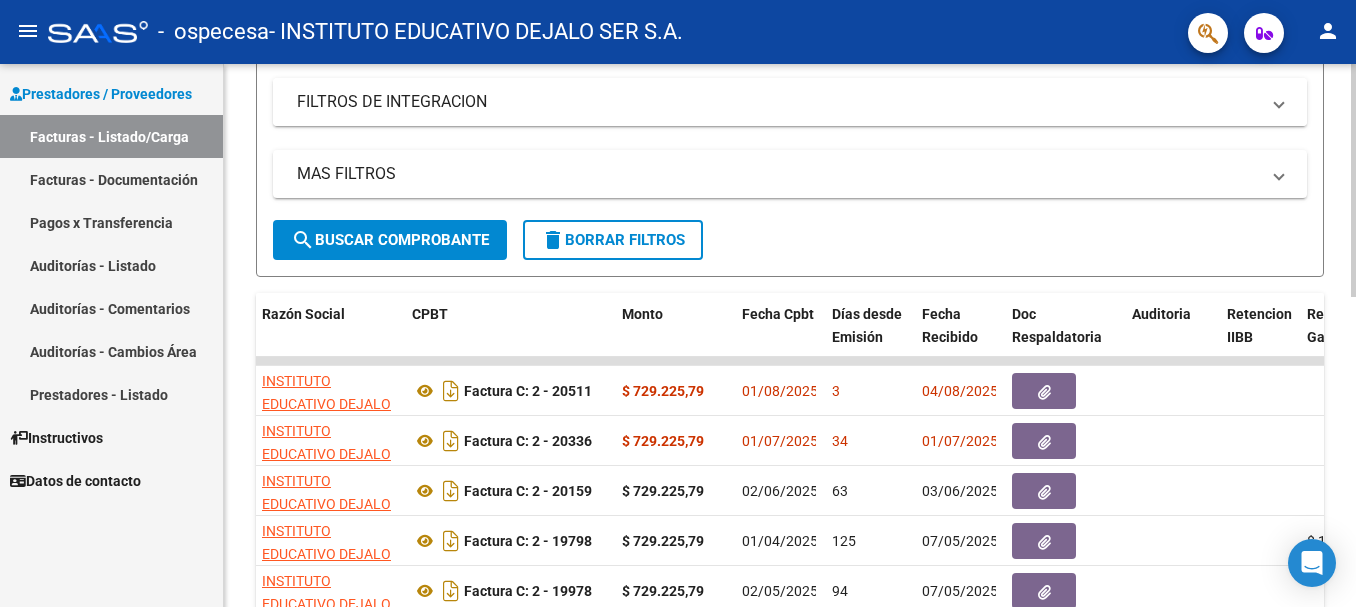 scroll, scrollTop: 423, scrollLeft: 0, axis: vertical 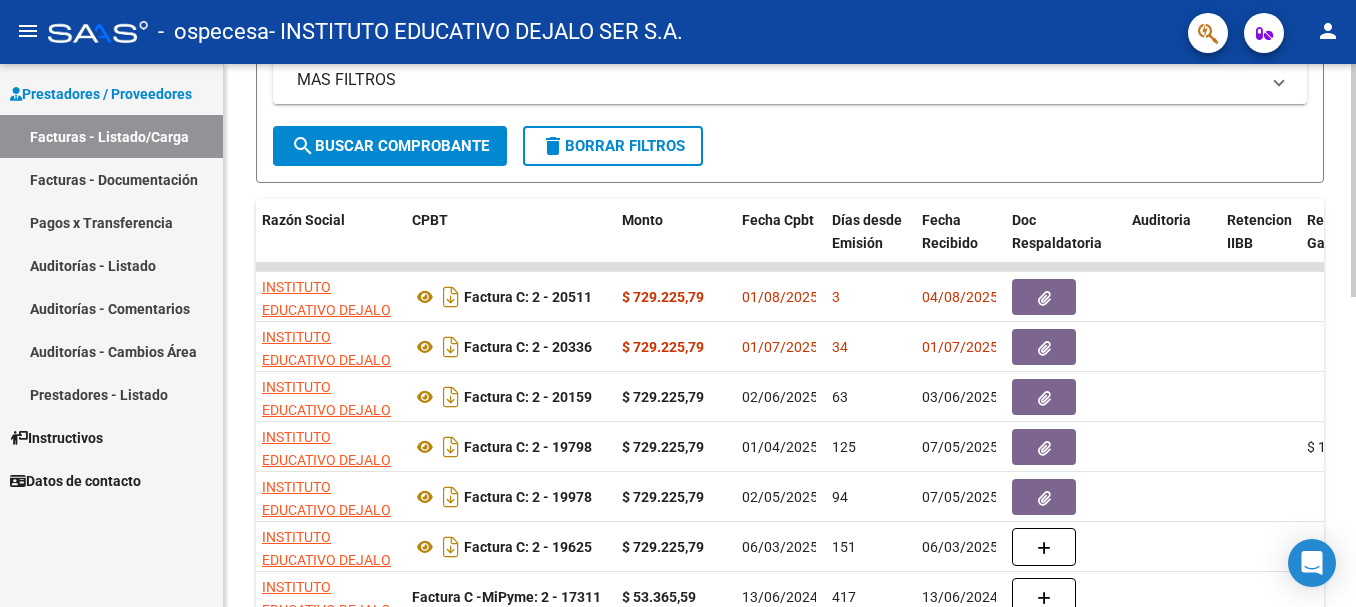 click on "delete  Borrar Filtros" 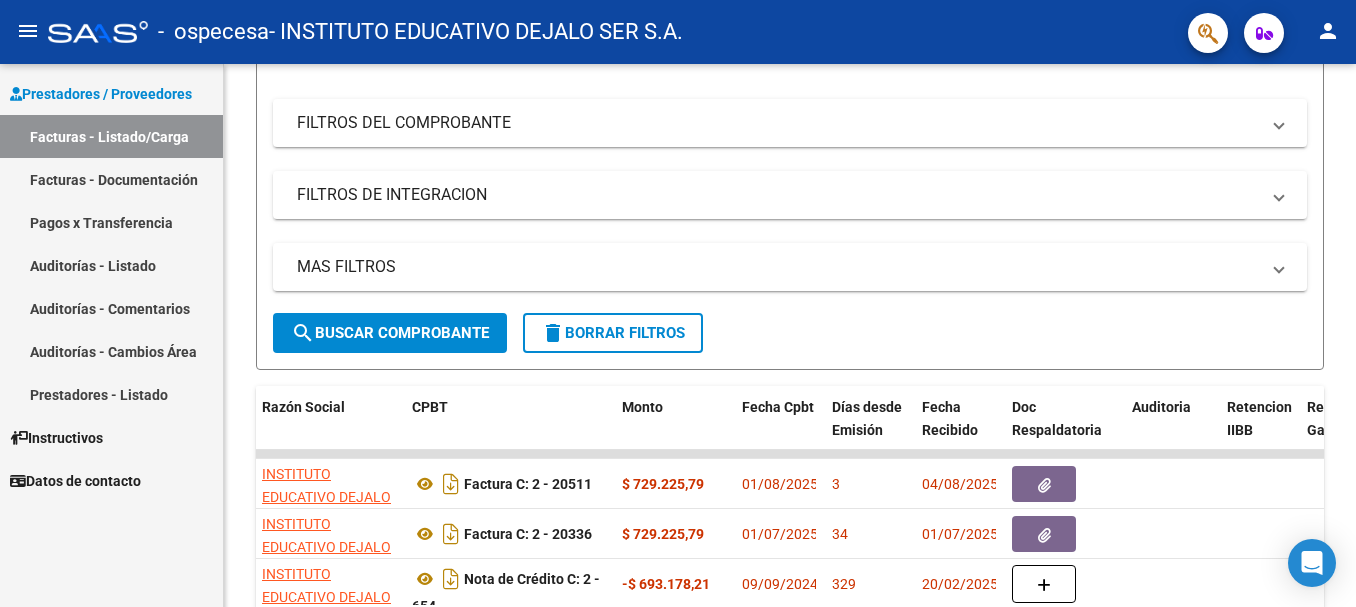 scroll, scrollTop: 375, scrollLeft: 0, axis: vertical 